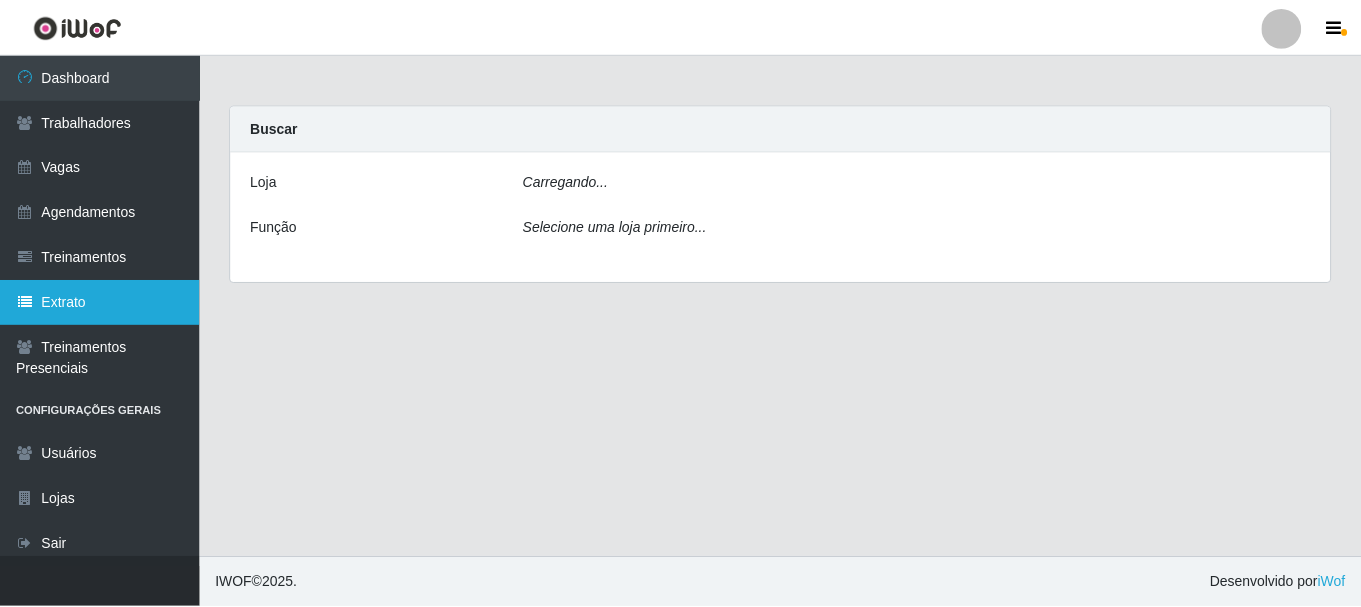 scroll, scrollTop: 0, scrollLeft: 0, axis: both 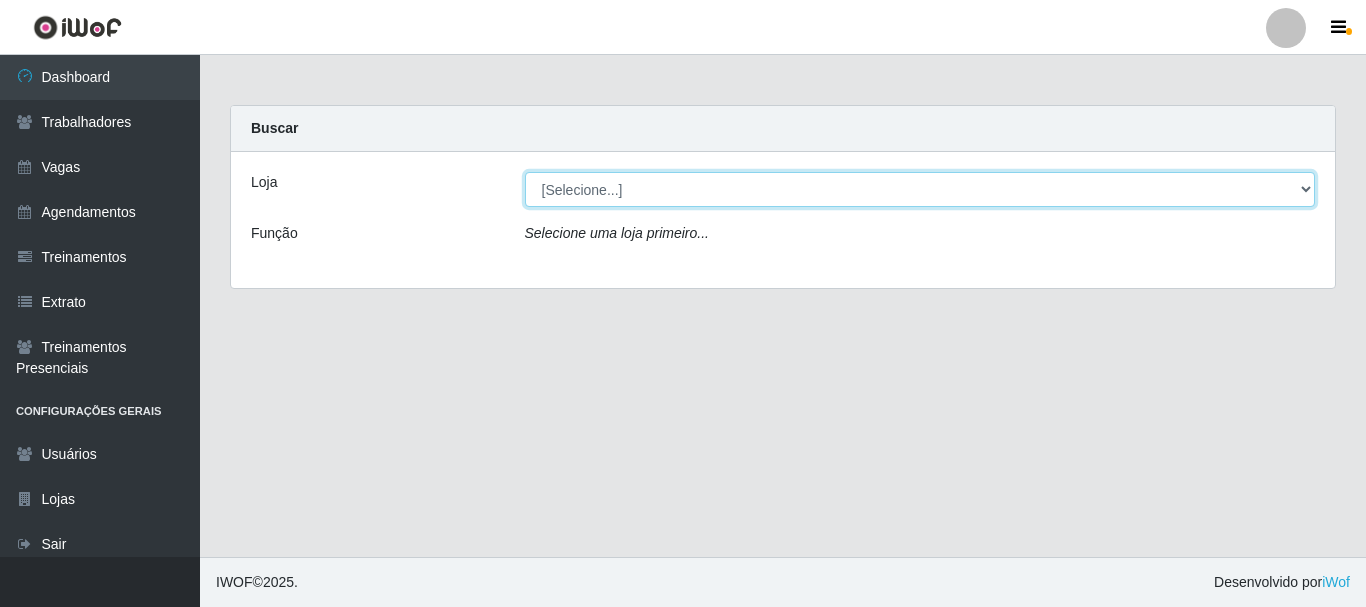 click on "[Selecione...] [COMPANY] - [NAME]" at bounding box center (920, 189) 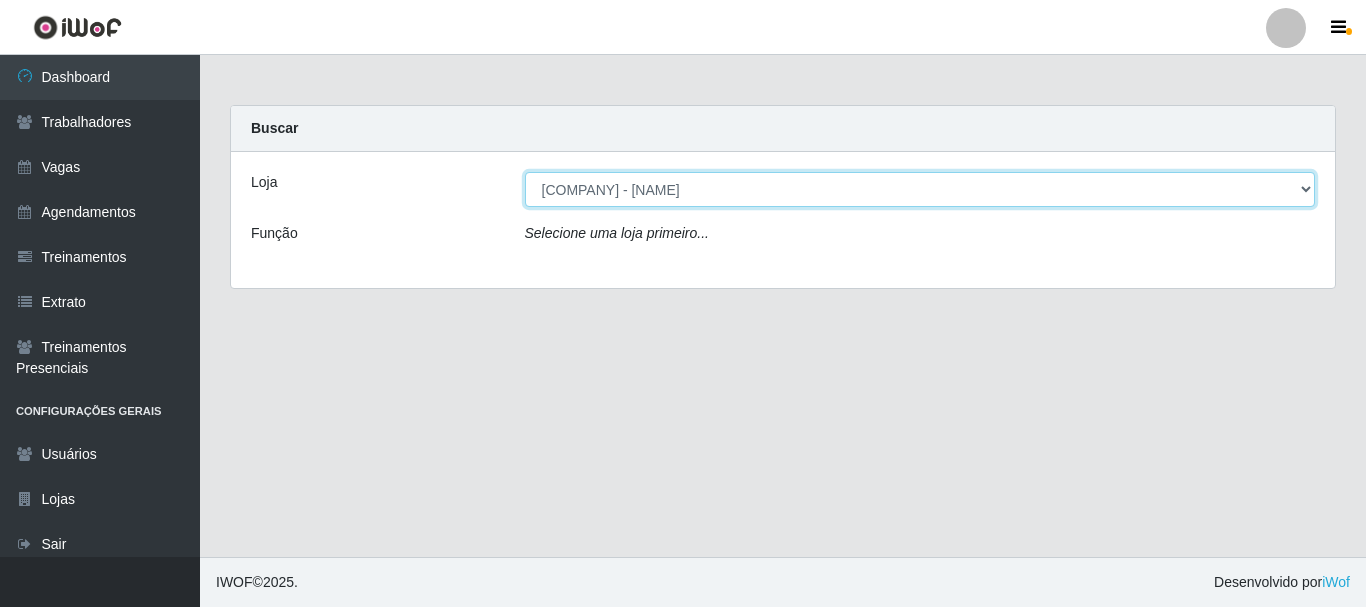 click on "[Selecione...] [COMPANY] - [NAME]" at bounding box center [920, 189] 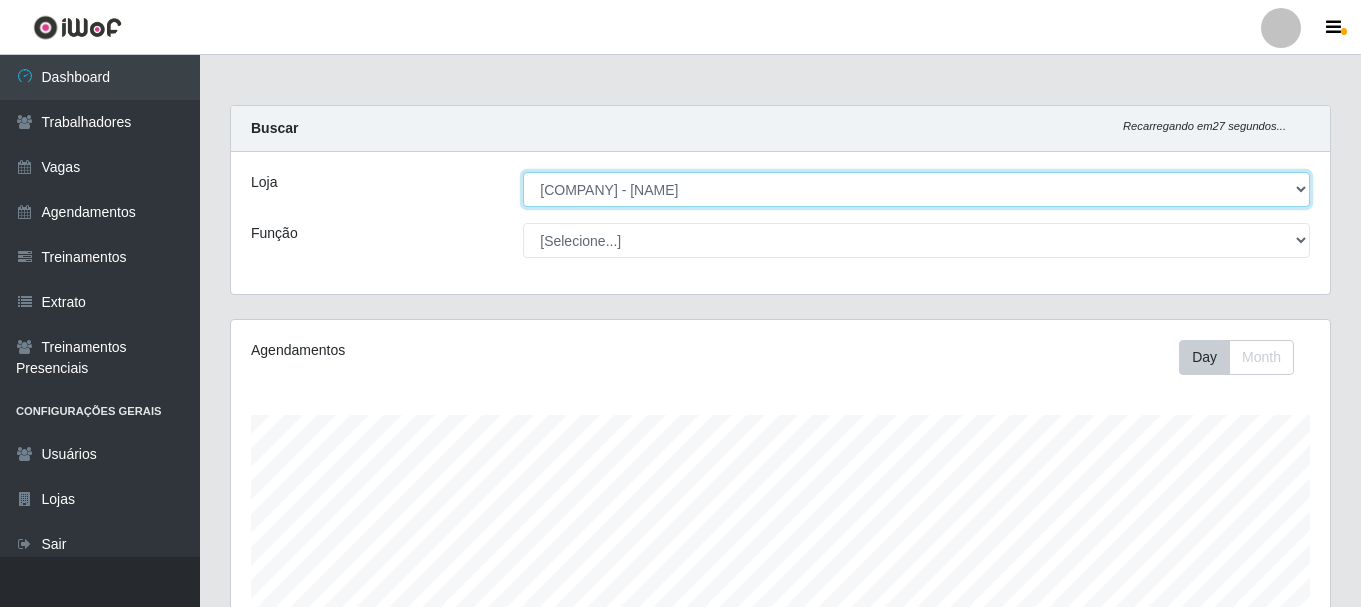 scroll, scrollTop: 999585, scrollLeft: 998901, axis: both 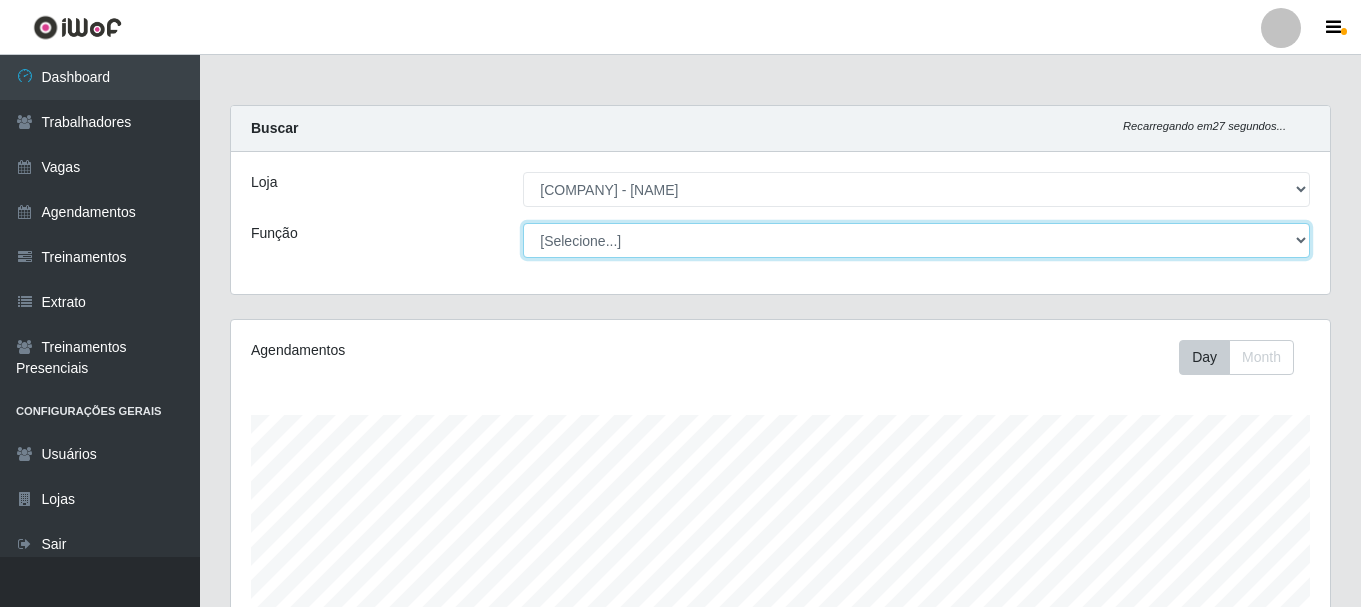 click on "[Selecione...] ASG ASG + ASG ++ Auxiliar de Depósito  Auxiliar de Depósito + Auxiliar de Depósito ++ Auxiliar de Estacionamento Auxiliar de Estacionamento + Auxiliar de Estacionamento ++ Auxiliar de Sushiman Auxiliar de Sushiman+ Auxiliar de Sushiman++ Balconista de Açougue  Balconista de Açougue + Balconista de Açougue ++ Balconista de Frios Balconista de Frios + Balconista de Frios ++ Balconista de Padaria  Balconista de Padaria + Balconista de Padaria ++ Embalador Embalador + Embalador ++ Operador de Caixa Operador de Caixa + Operador de Caixa ++ Repositor  Repositor + Repositor ++ Repositor de Hortifruti Repositor de Hortifruti + Repositor de Hortifruti ++" at bounding box center [916, 240] 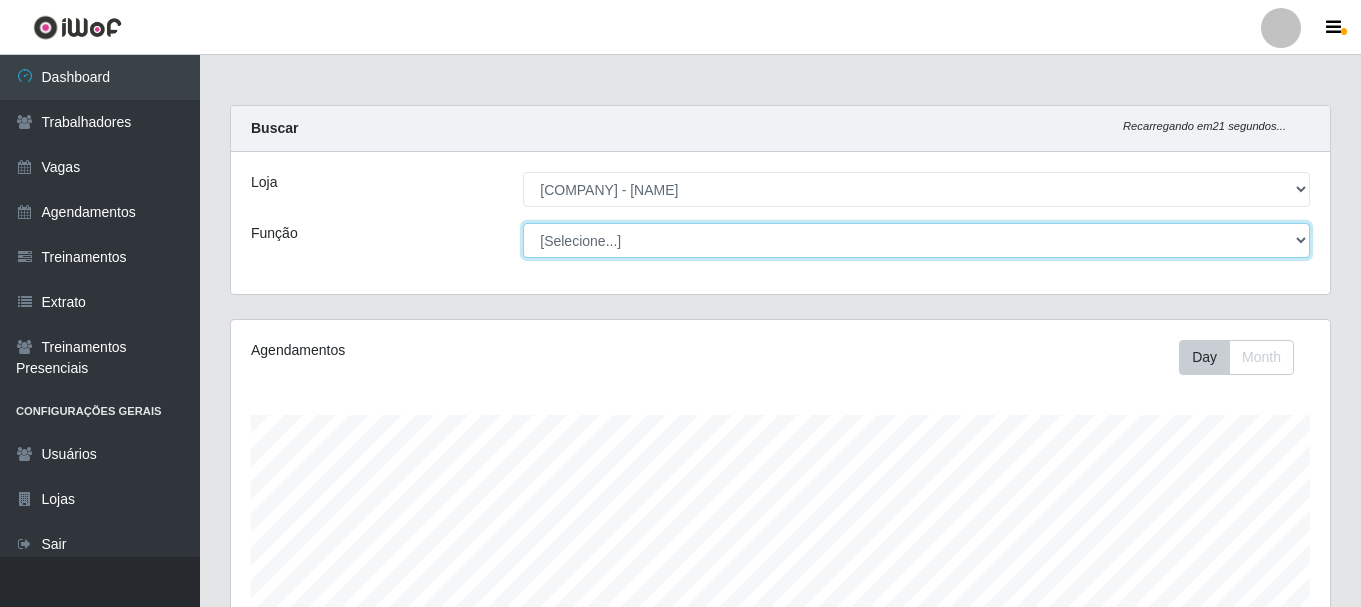 select on "[NUMBER]" 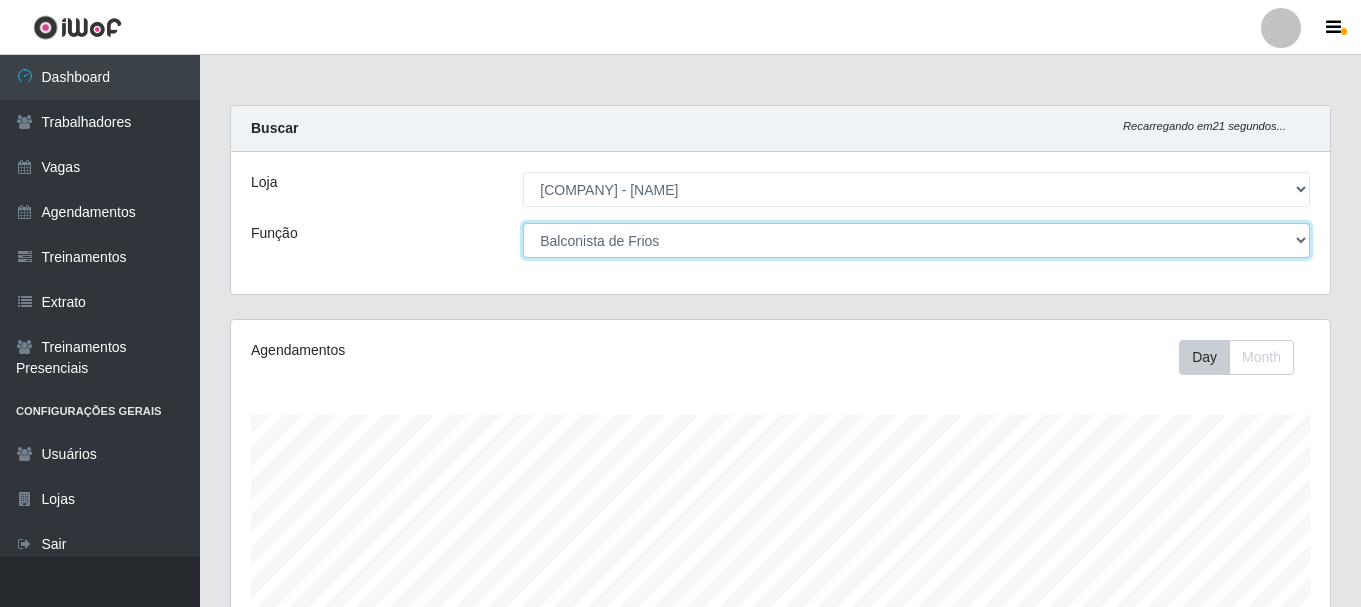 click on "[Selecione...] ASG ASG + ASG ++ Auxiliar de Depósito  Auxiliar de Depósito + Auxiliar de Depósito ++ Auxiliar de Estacionamento Auxiliar de Estacionamento + Auxiliar de Estacionamento ++ Auxiliar de Sushiman Auxiliar de Sushiman+ Auxiliar de Sushiman++ Balconista de Açougue  Balconista de Açougue + Balconista de Açougue ++ Balconista de Frios Balconista de Frios + Balconista de Frios ++ Balconista de Padaria  Balconista de Padaria + Balconista de Padaria ++ Embalador Embalador + Embalador ++ Operador de Caixa Operador de Caixa + Operador de Caixa ++ Repositor  Repositor + Repositor ++ Repositor de Hortifruti Repositor de Hortifruti + Repositor de Hortifruti ++" at bounding box center (916, 240) 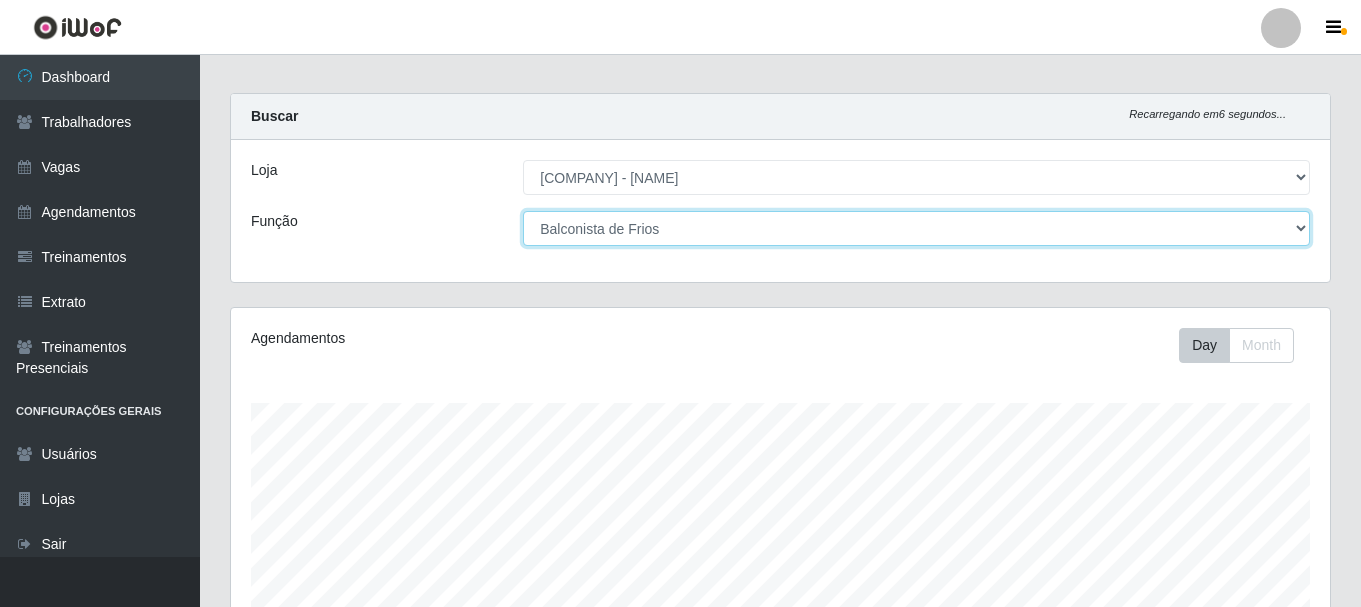 scroll, scrollTop: 0, scrollLeft: 0, axis: both 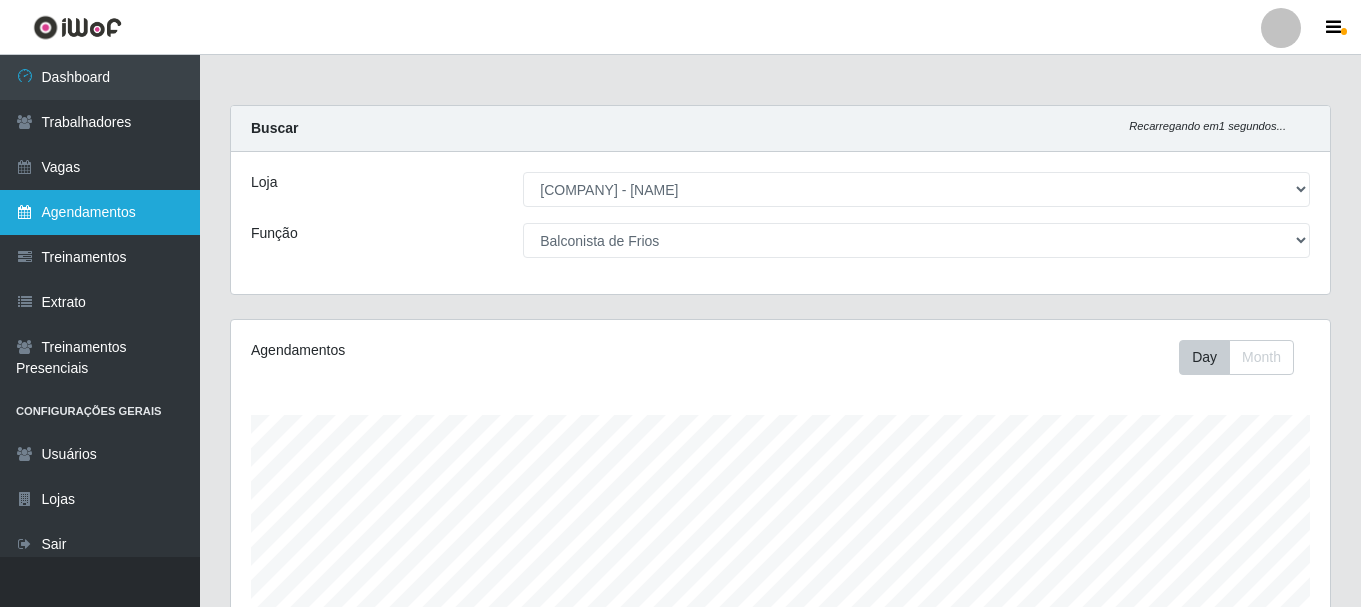 click on "Agendamentos" at bounding box center [100, 212] 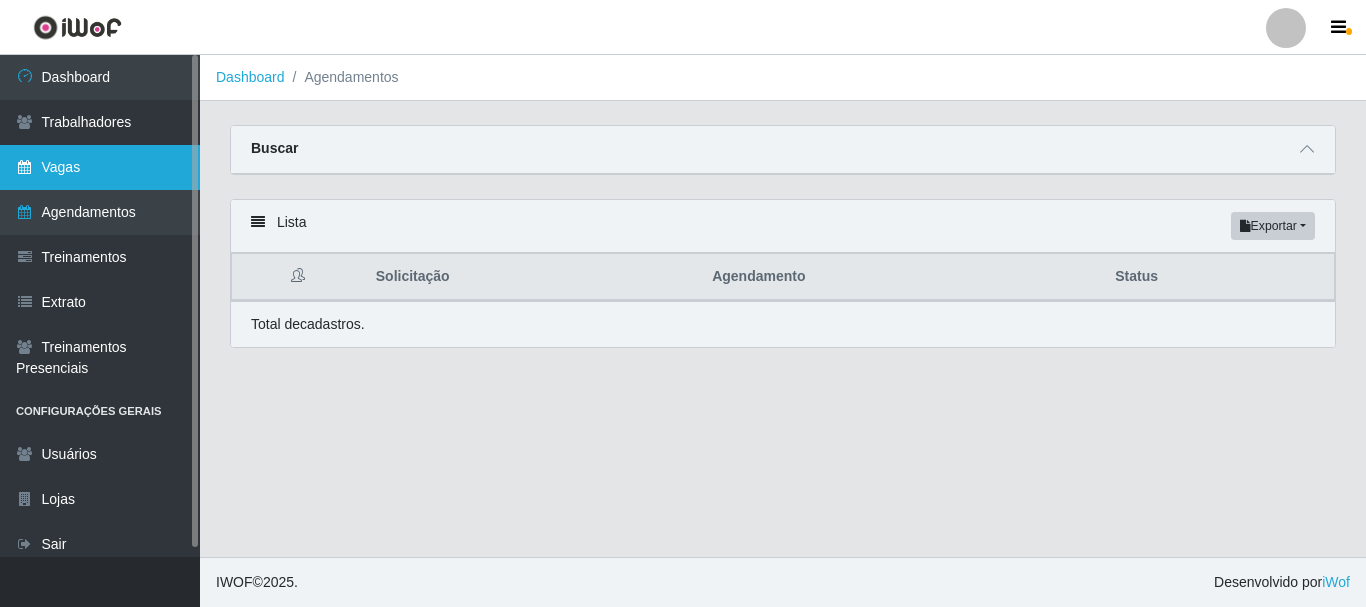 click on "Vagas" at bounding box center [100, 167] 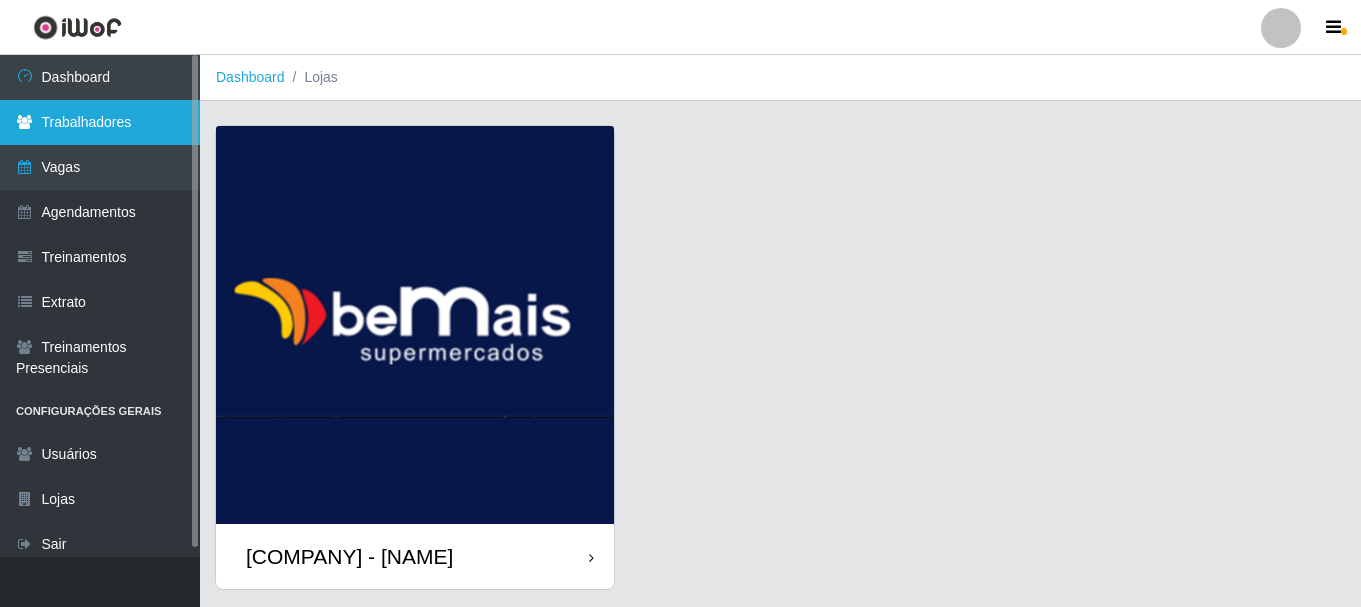 click on "Trabalhadores" at bounding box center (100, 122) 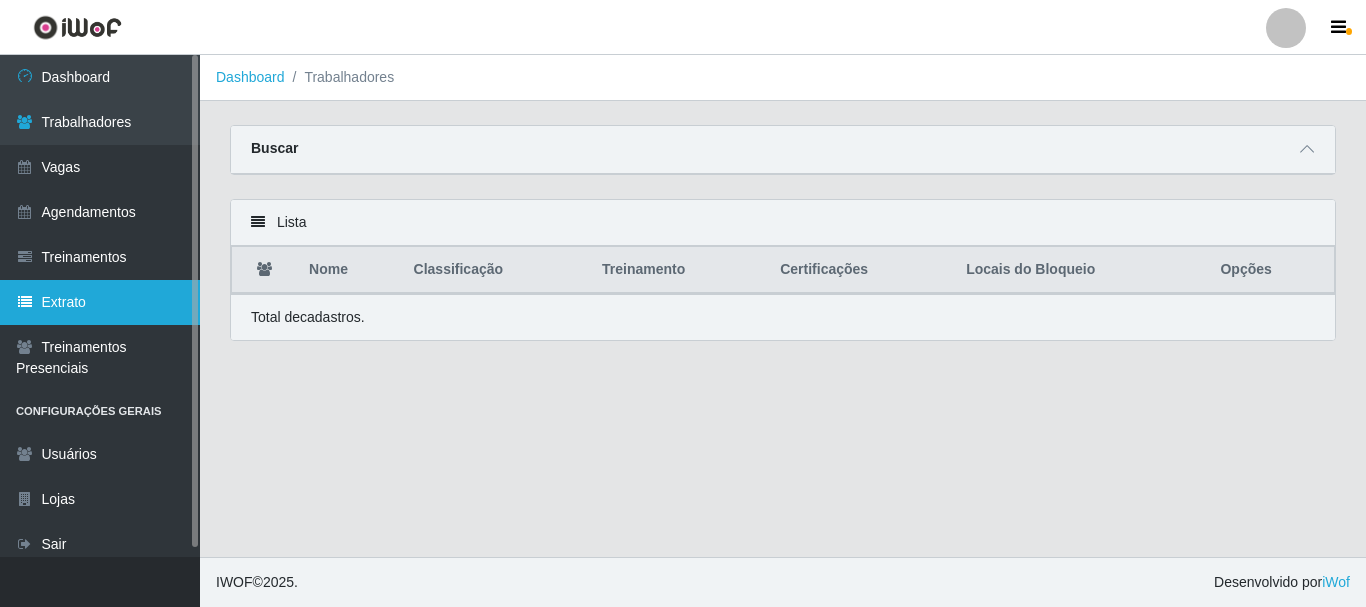 click on "Extrato" at bounding box center (100, 302) 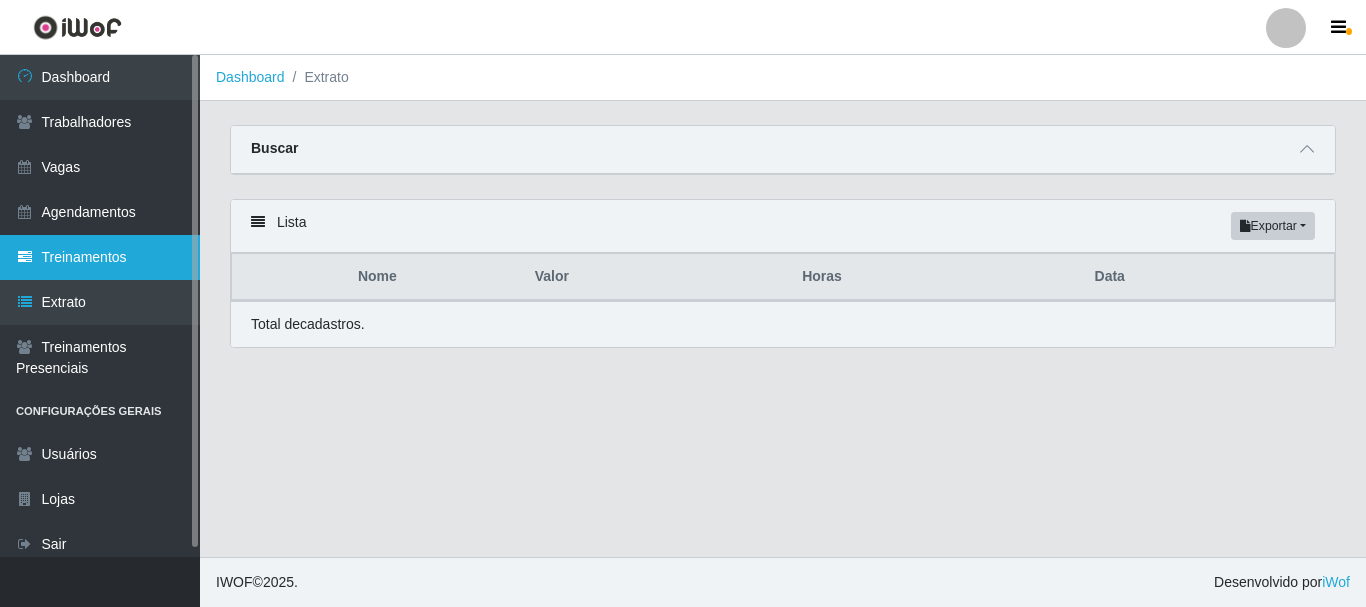 click on "Treinamentos" at bounding box center (100, 257) 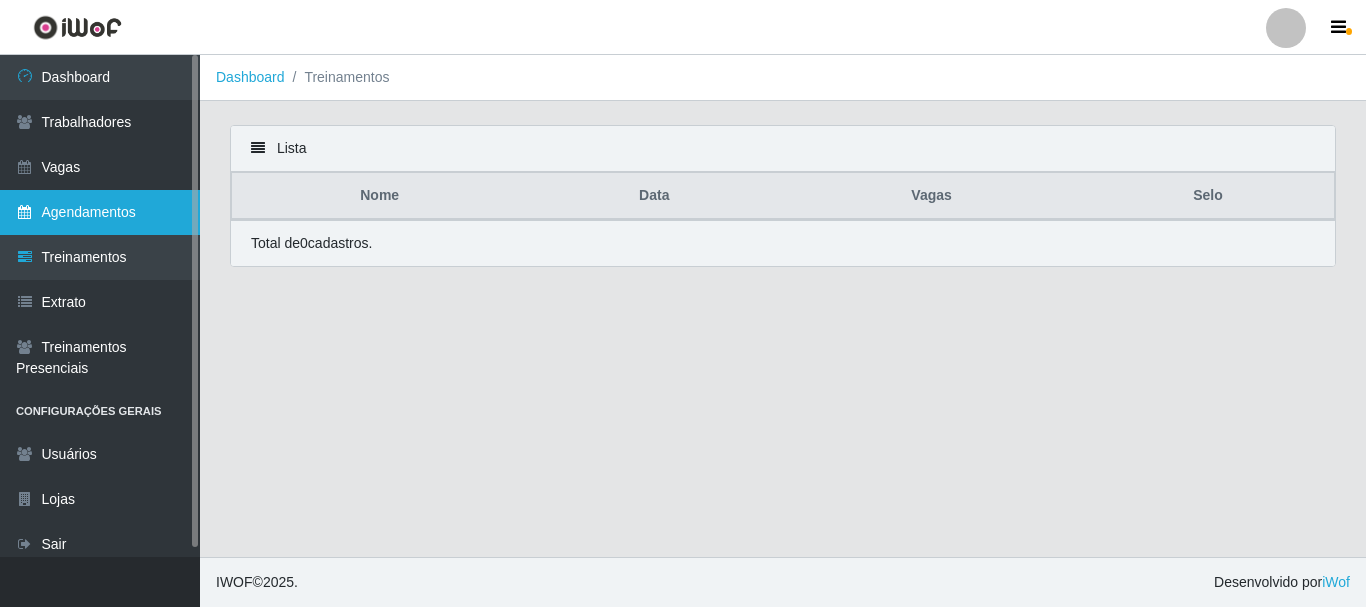 click on "Agendamentos" at bounding box center [100, 212] 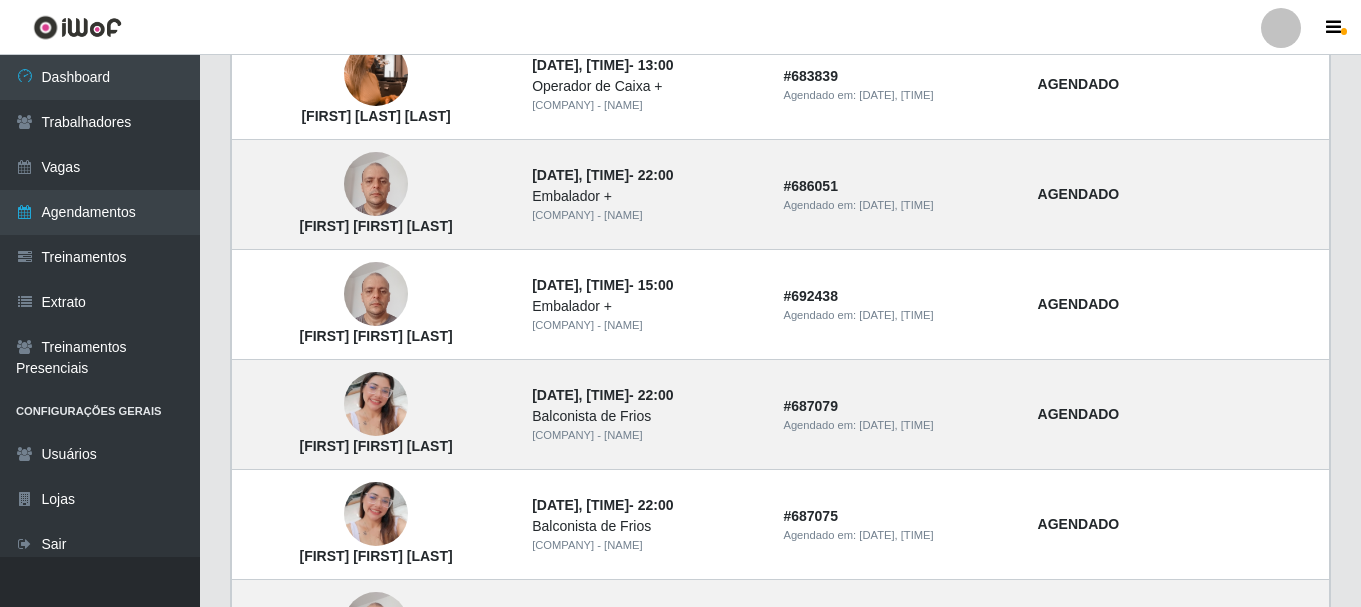 scroll, scrollTop: 0, scrollLeft: 0, axis: both 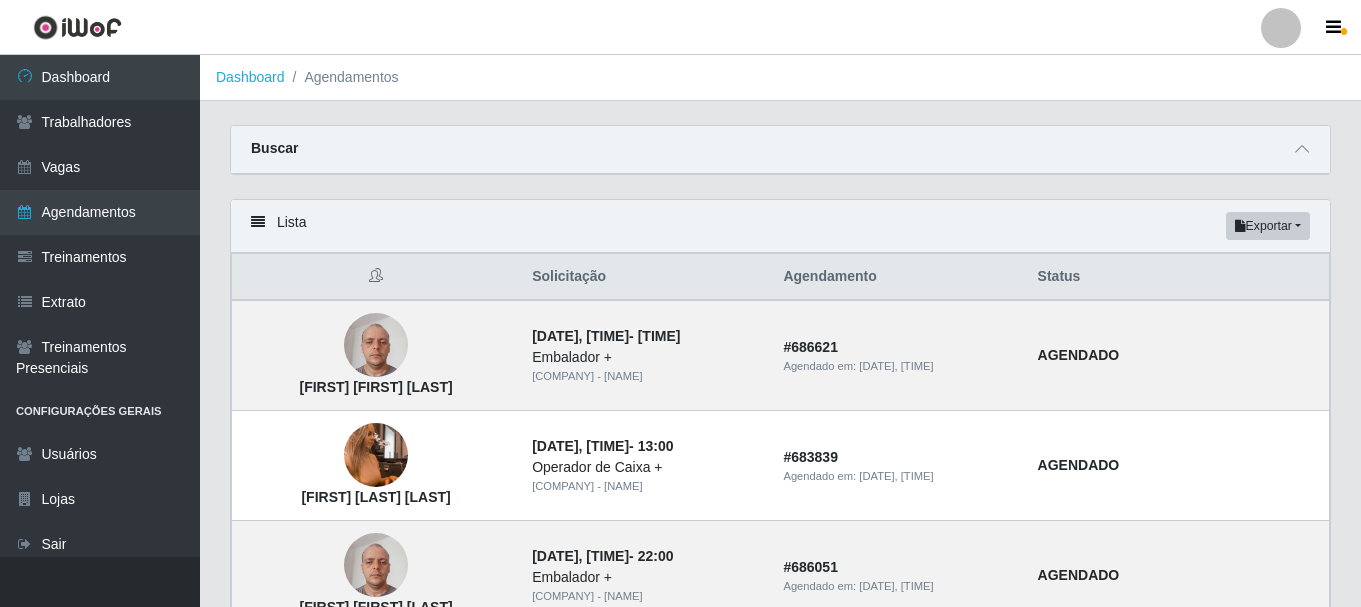 click on "Buscar" at bounding box center (780, 150) 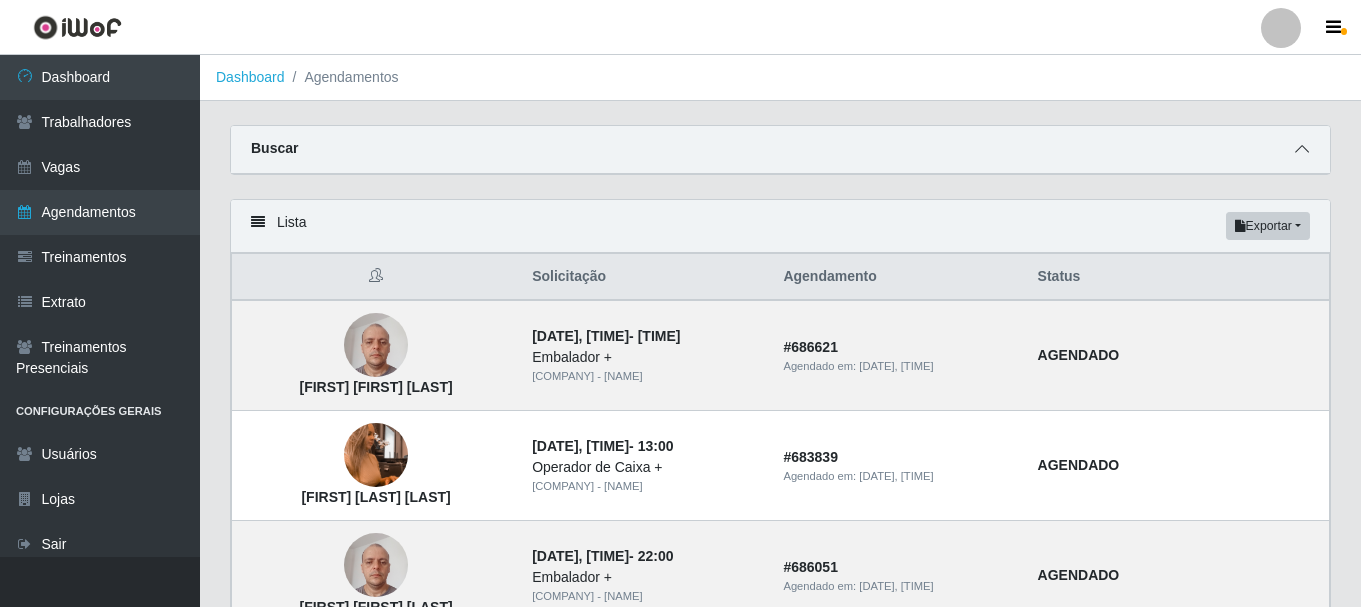 click at bounding box center [1302, 149] 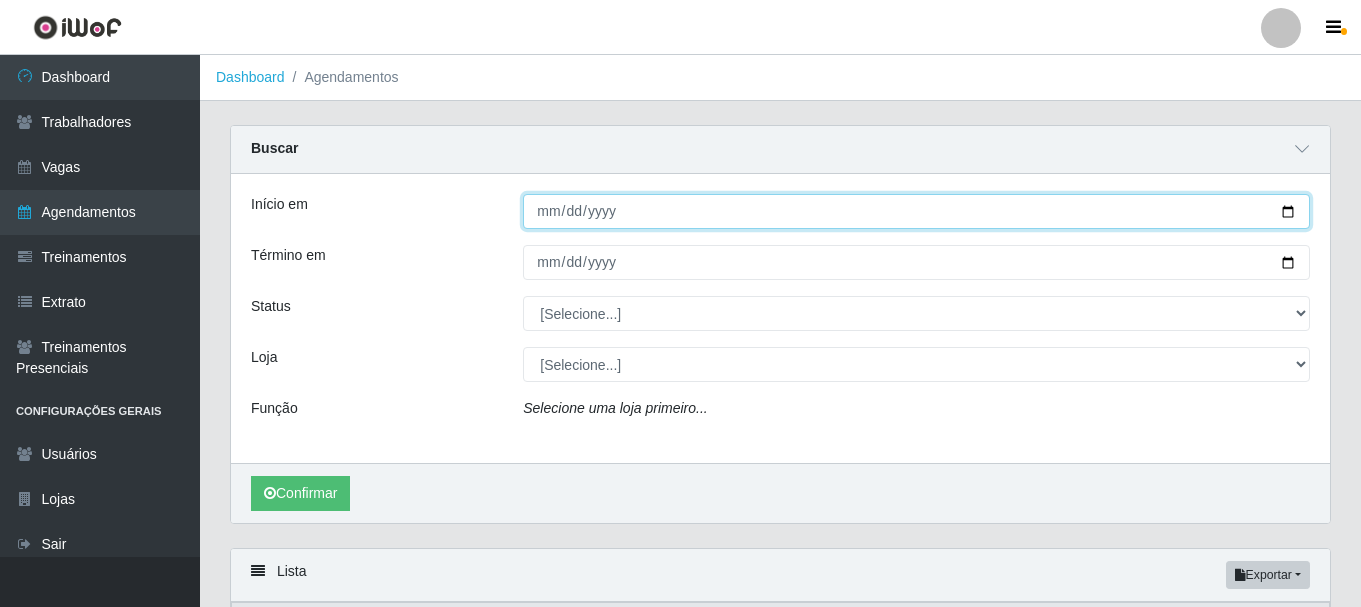 click on "Início em" at bounding box center [916, 211] 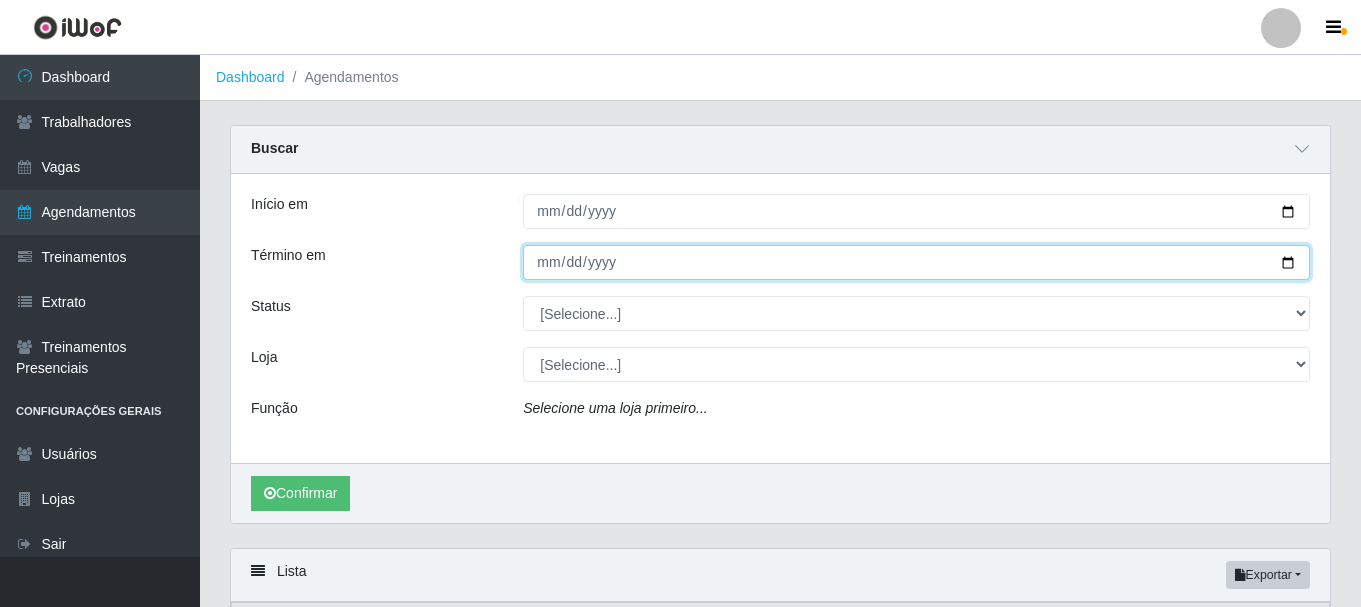 click on "Término em" at bounding box center [916, 262] 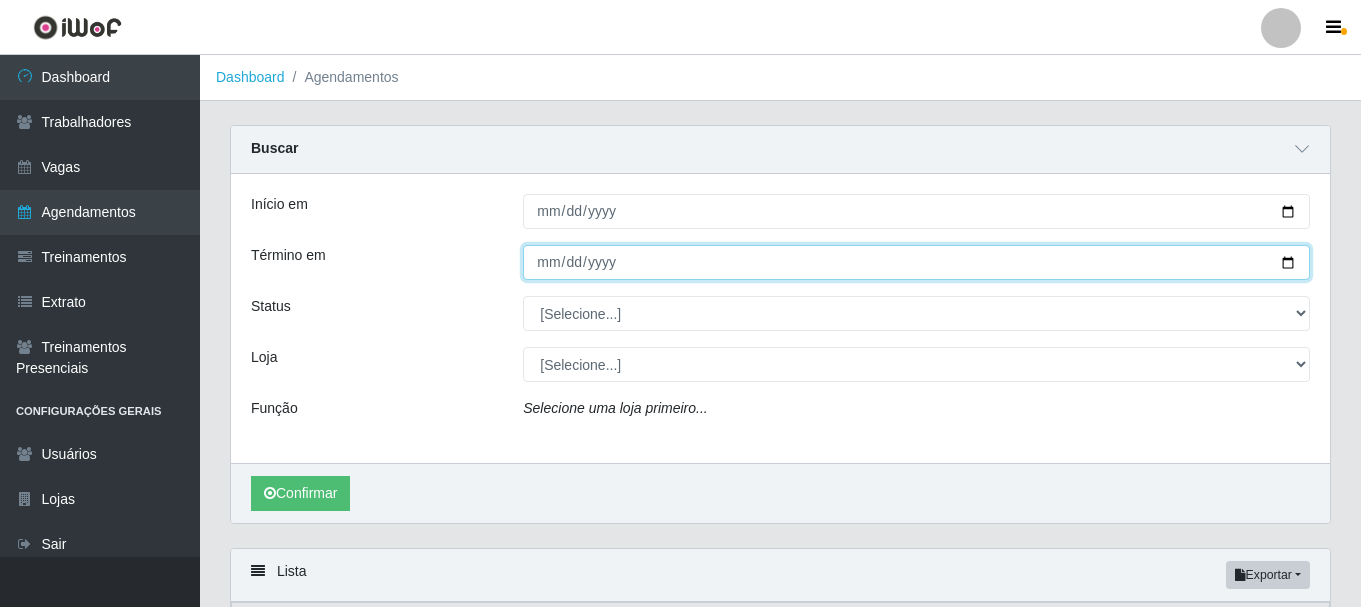 type on "[DATE]" 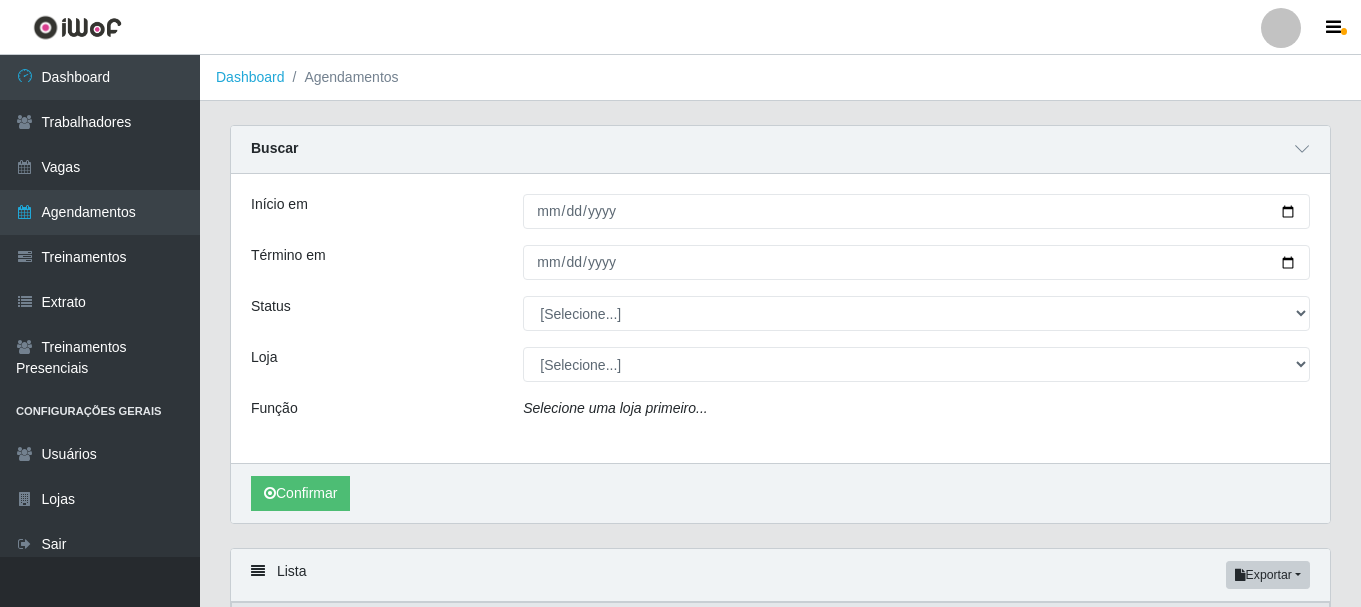 click on "[Selecione...] AGENDADO AGUARDANDO LIBERAR EM ANDAMENTO EM REVISÃO FINALIZADO CANCELADO FALTA" at bounding box center (916, 313) 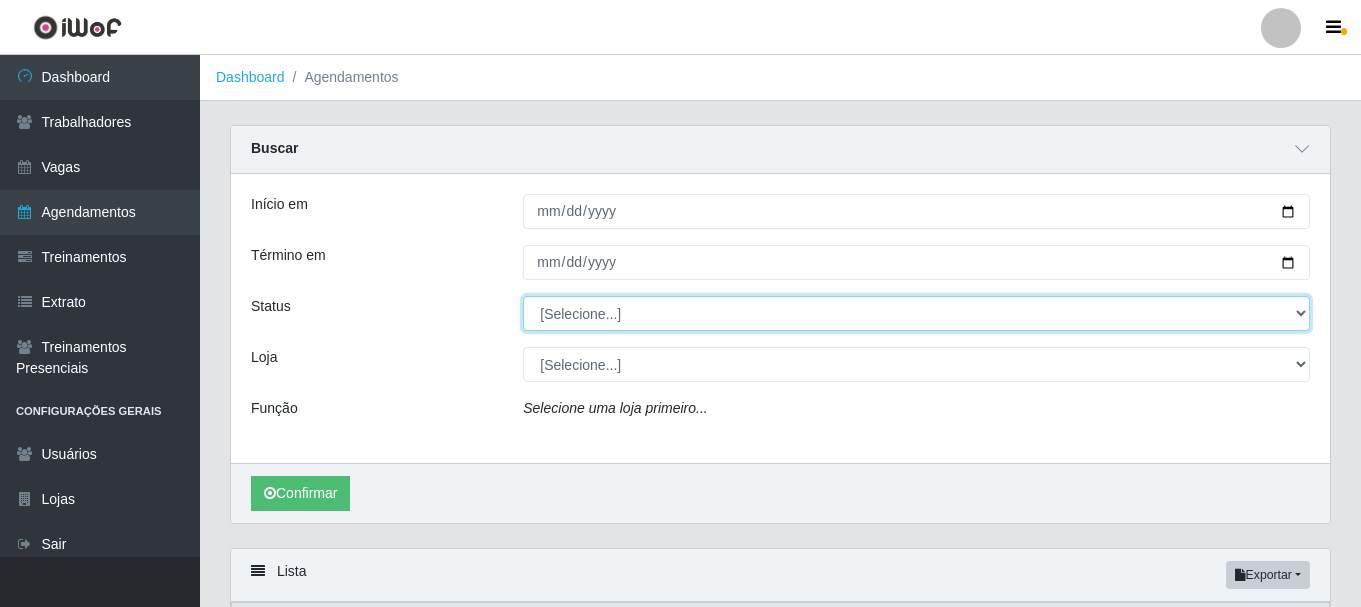 click on "[Selecione...] AGENDADO AGUARDANDO LIBERAR EM ANDAMENTO EM REVISÃO FINALIZADO CANCELADO FALTA" at bounding box center [916, 313] 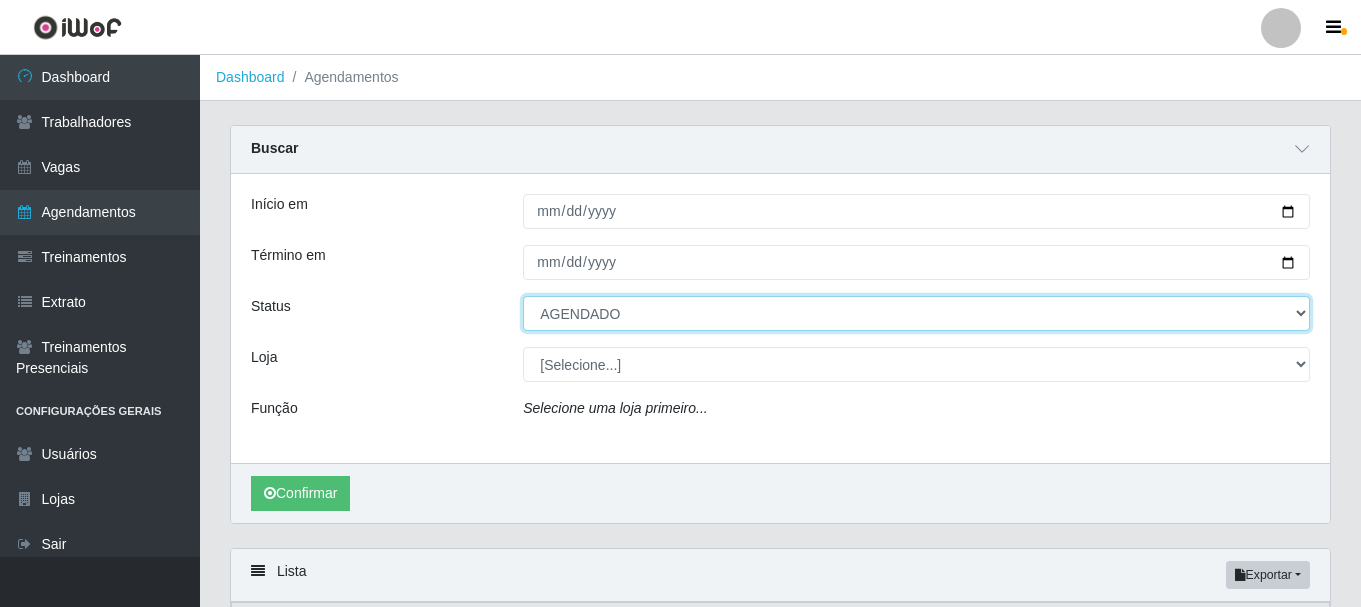 click on "[Selecione...] AGENDADO AGUARDANDO LIBERAR EM ANDAMENTO EM REVISÃO FINALIZADO CANCELADO FALTA" at bounding box center [916, 313] 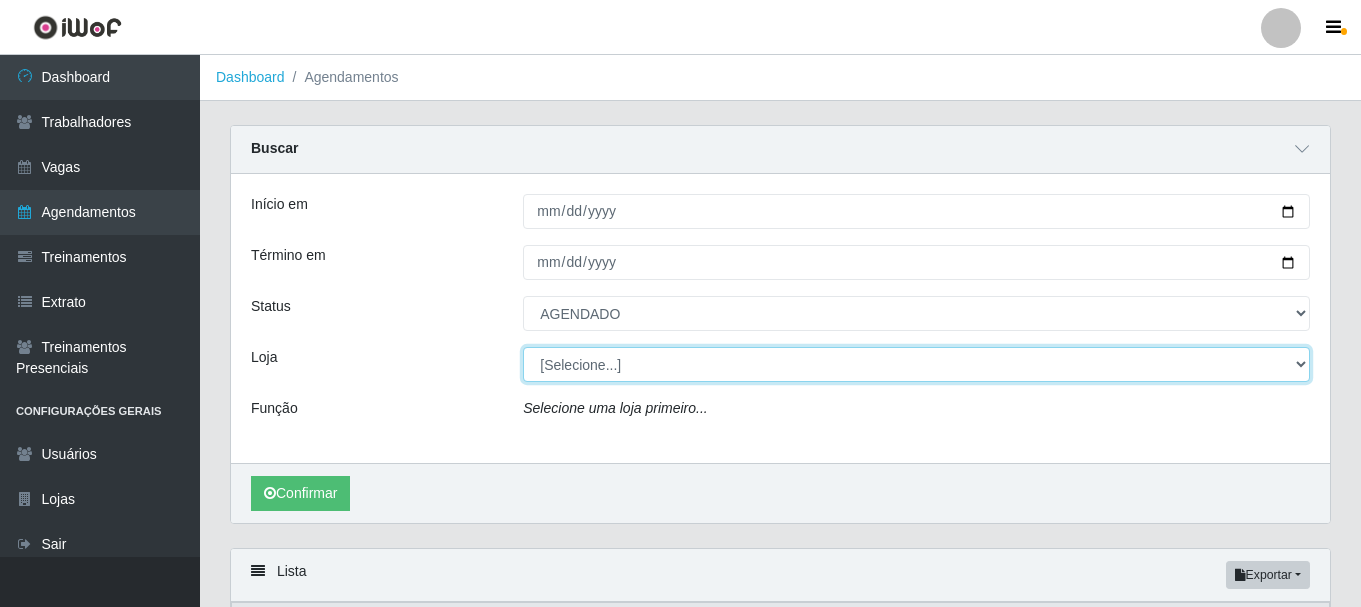 click on "[Selecione...] Bemais - Ruy Carneiro" at bounding box center (916, 364) 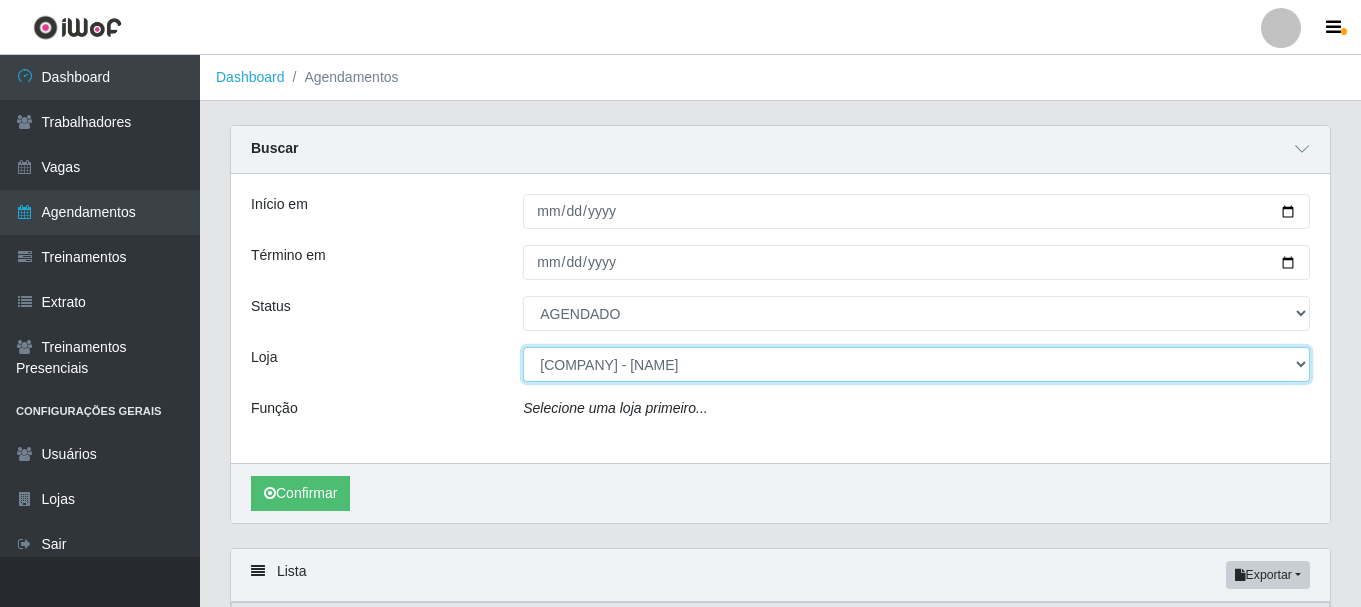 click on "[Selecione...] Bemais - Ruy Carneiro" at bounding box center [916, 364] 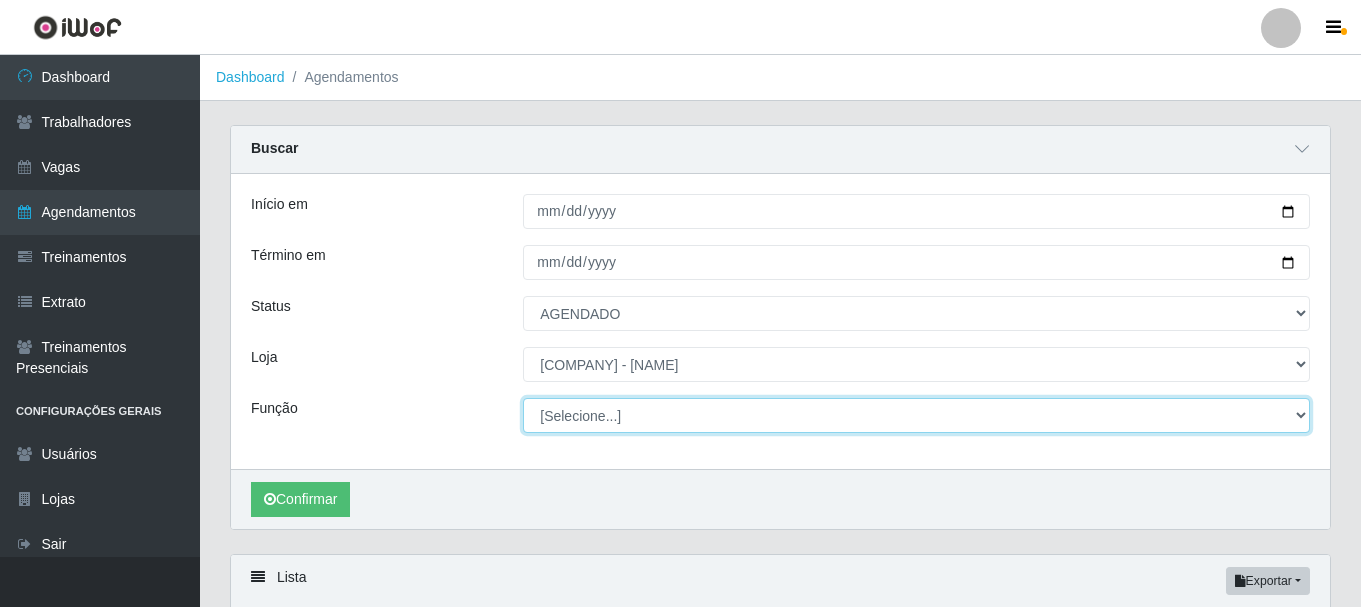 click on "[Selecione...] ASG ASG + ASG ++ Auxiliar de Depósito  Auxiliar de Depósito + Auxiliar de Depósito ++ Auxiliar de Estacionamento Auxiliar de Estacionamento + Auxiliar de Estacionamento ++ Auxiliar de Sushiman Auxiliar de Sushiman+ Auxiliar de Sushiman++ Balconista de Açougue  Balconista de Açougue + Balconista de Açougue ++ Balconista de Frios Balconista de Frios + Balconista de Frios ++ Balconista de Padaria  Balconista de Padaria + Balconista de Padaria ++ Embalador Embalador + Embalador ++ Operador de Caixa Operador de Caixa + Operador de Caixa ++ Repositor  Repositor + Repositor ++ Repositor de Hortifruti Repositor de Hortifruti + Repositor de Hortifruti ++" at bounding box center [916, 415] 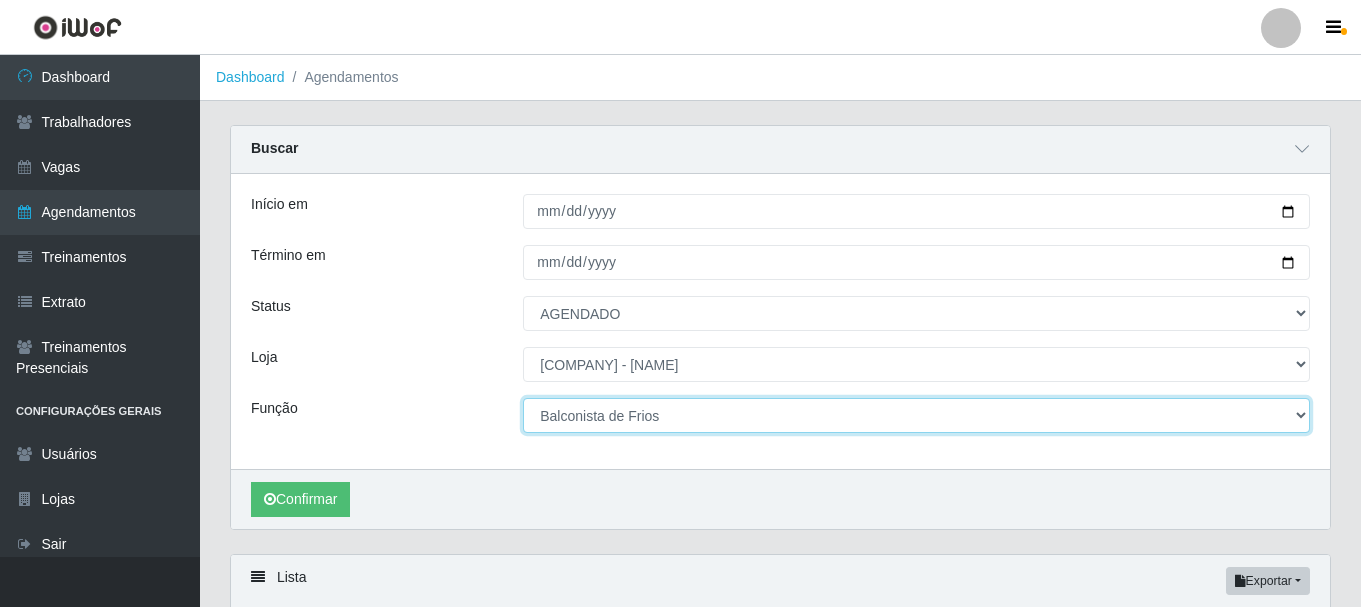 click on "[Selecione...] ASG ASG + ASG ++ Auxiliar de Depósito  Auxiliar de Depósito + Auxiliar de Depósito ++ Auxiliar de Estacionamento Auxiliar de Estacionamento + Auxiliar de Estacionamento ++ Auxiliar de Sushiman Auxiliar de Sushiman+ Auxiliar de Sushiman++ Balconista de Açougue  Balconista de Açougue + Balconista de Açougue ++ Balconista de Frios Balconista de Frios + Balconista de Frios ++ Balconista de Padaria  Balconista de Padaria + Balconista de Padaria ++ Embalador Embalador + Embalador ++ Operador de Caixa Operador de Caixa + Operador de Caixa ++ Repositor  Repositor + Repositor ++ Repositor de Hortifruti Repositor de Hortifruti + Repositor de Hortifruti ++" at bounding box center (916, 415) 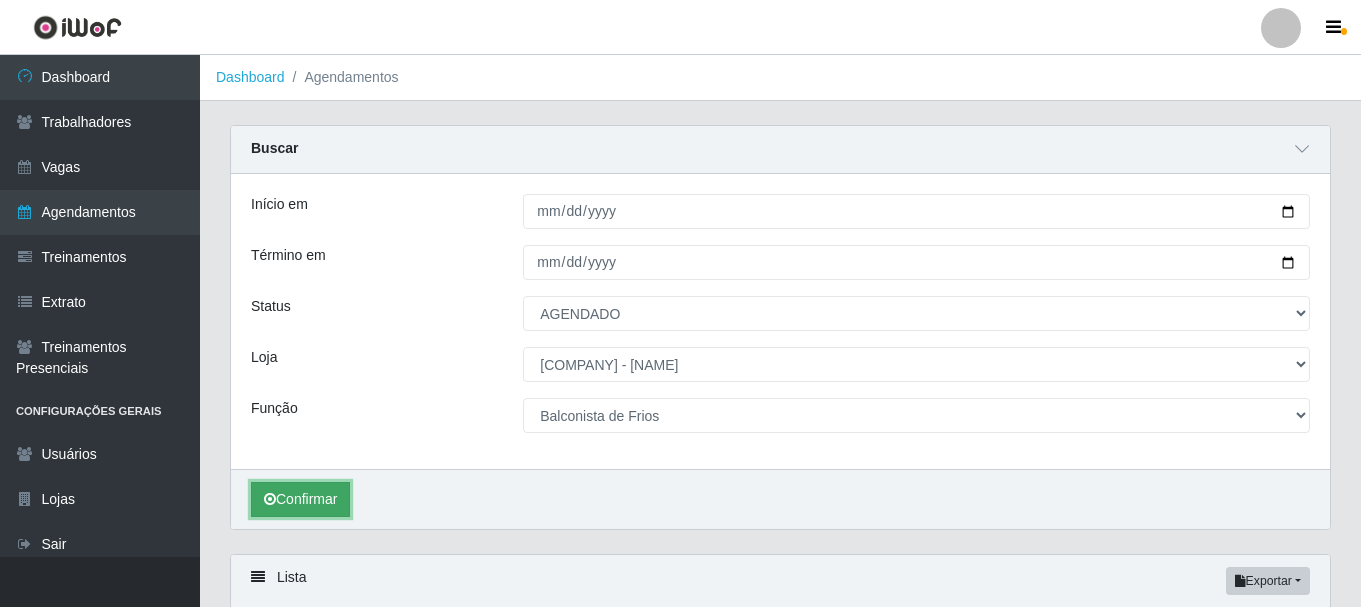 click on "Confirmar" at bounding box center [300, 499] 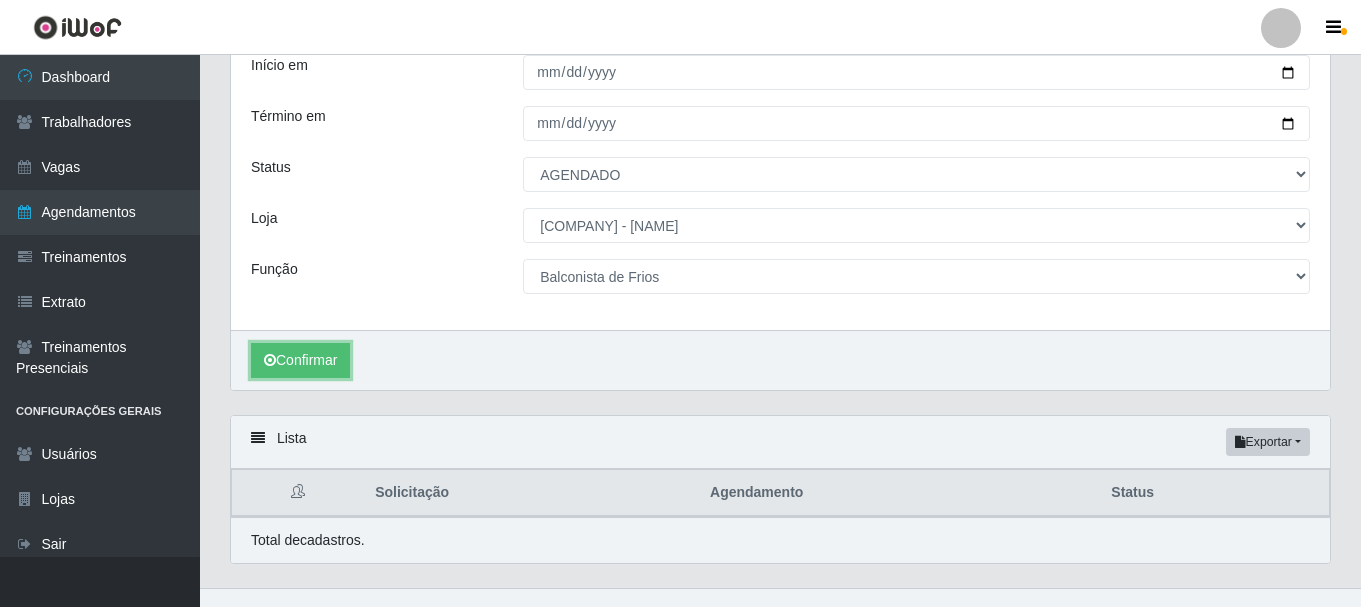 scroll, scrollTop: 171, scrollLeft: 0, axis: vertical 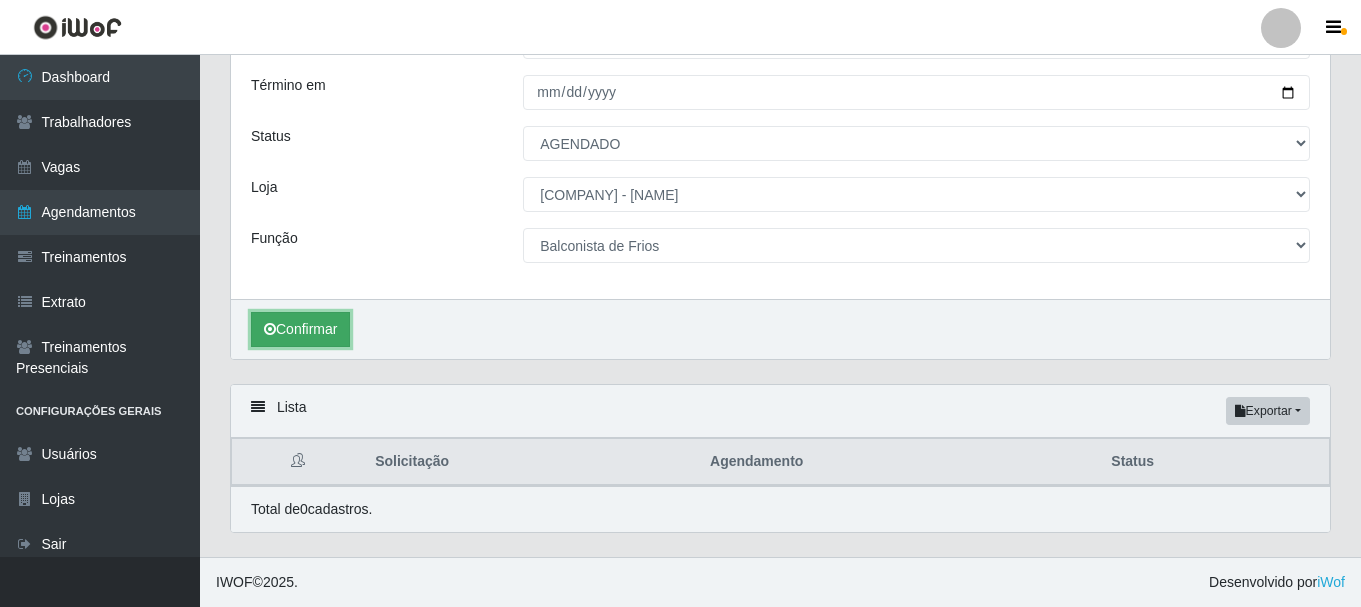 click on "Confirmar" at bounding box center (300, 329) 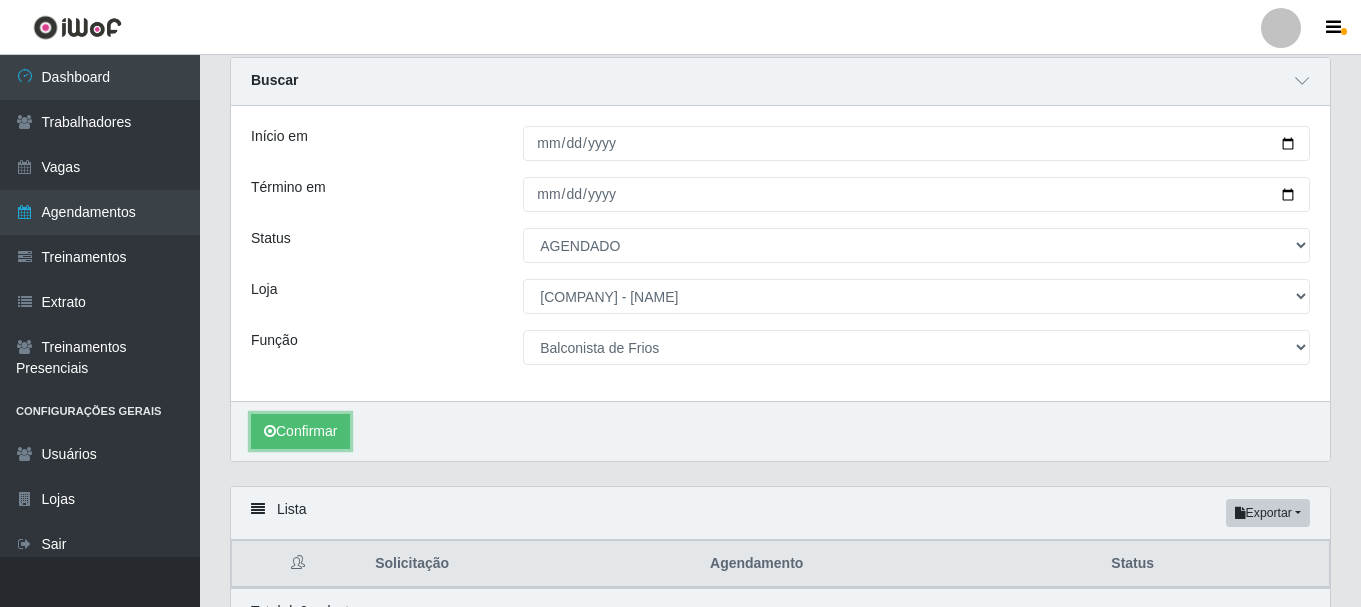 scroll, scrollTop: 0, scrollLeft: 0, axis: both 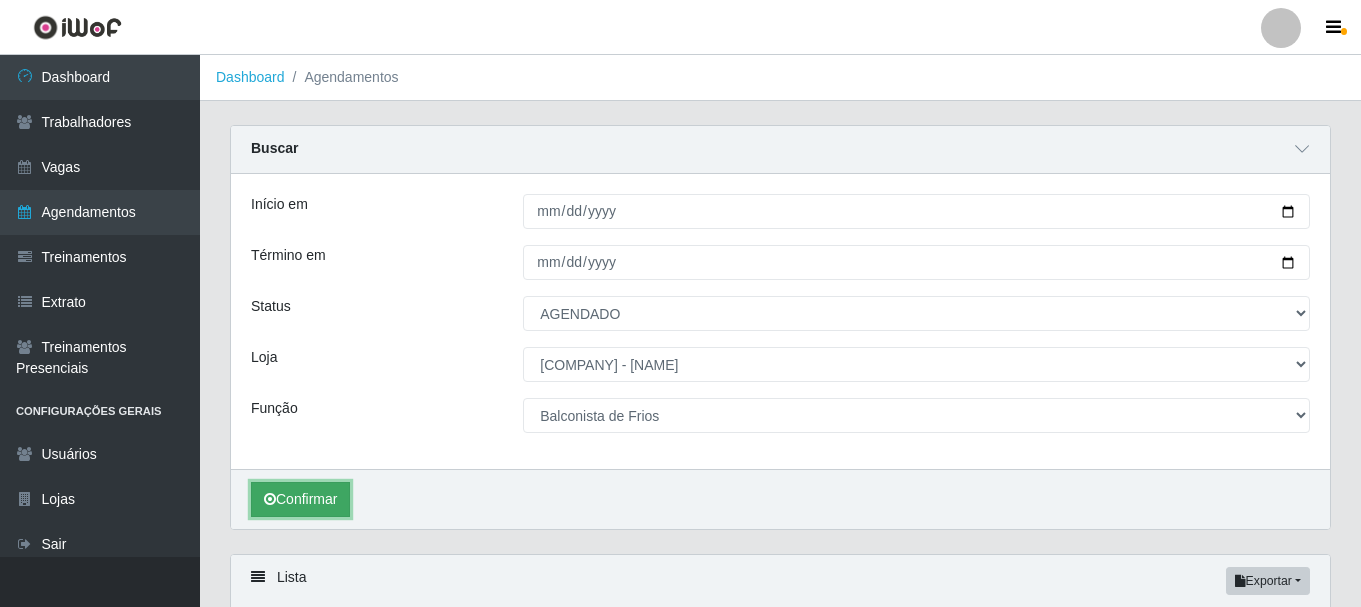 click on "Confirmar" at bounding box center [300, 499] 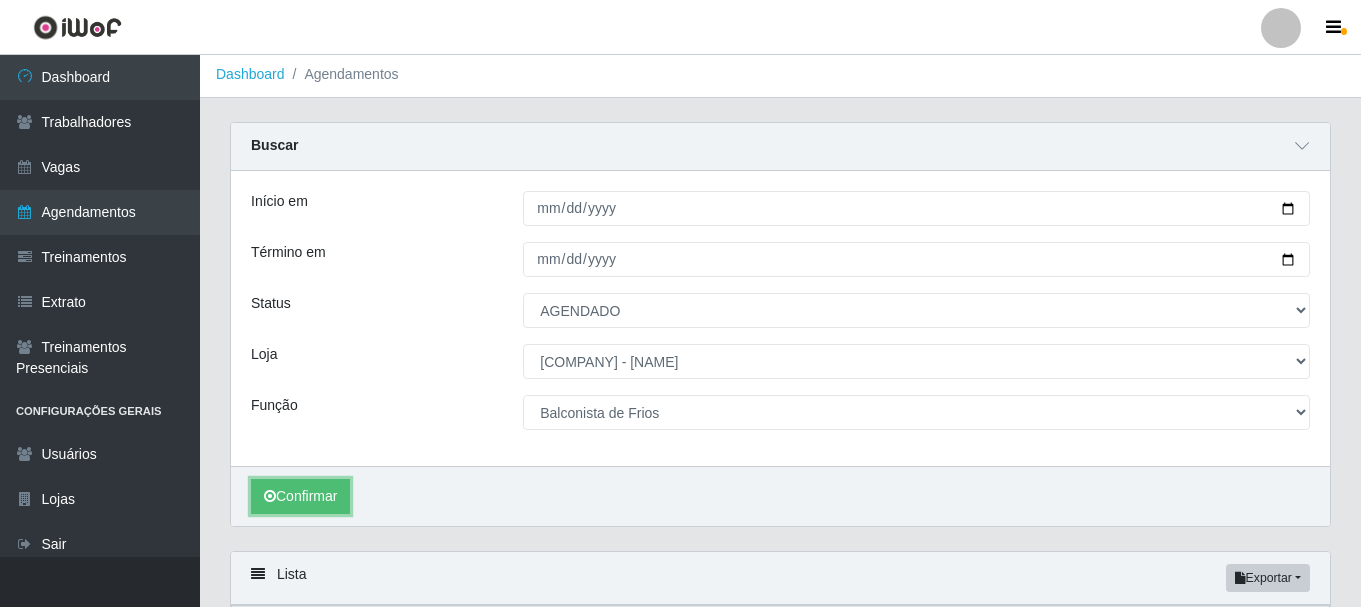 scroll, scrollTop: 0, scrollLeft: 0, axis: both 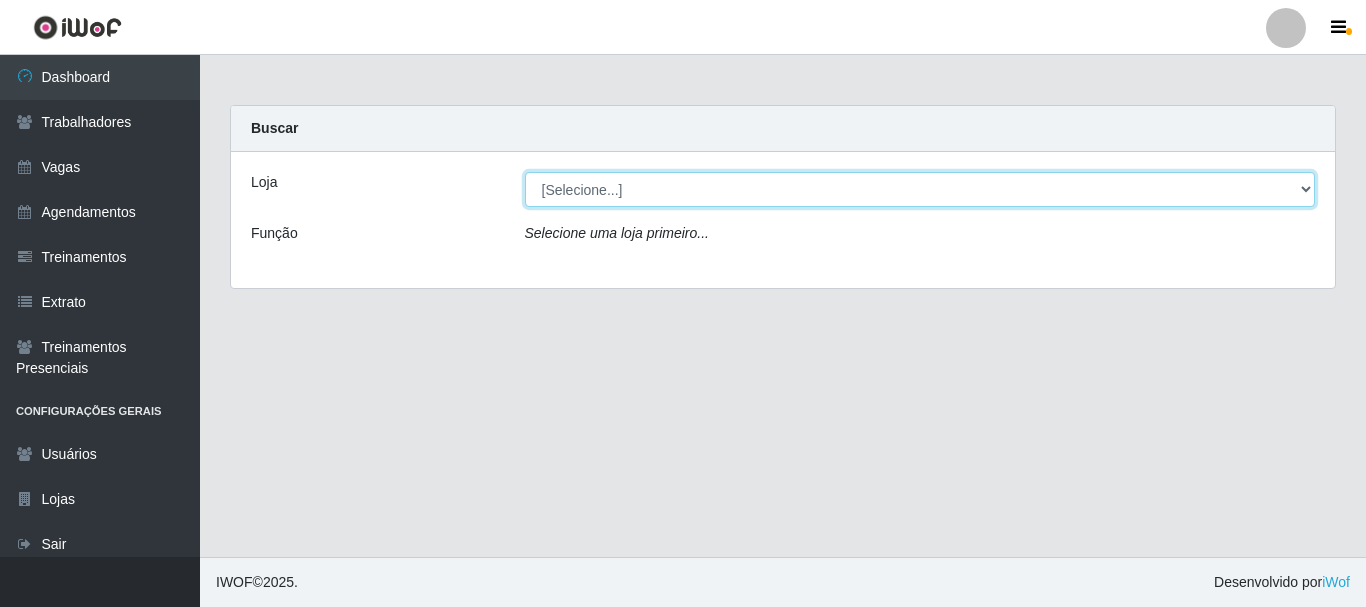 click on "[Selecione...] Bemais - Ruy Carneiro" at bounding box center (920, 189) 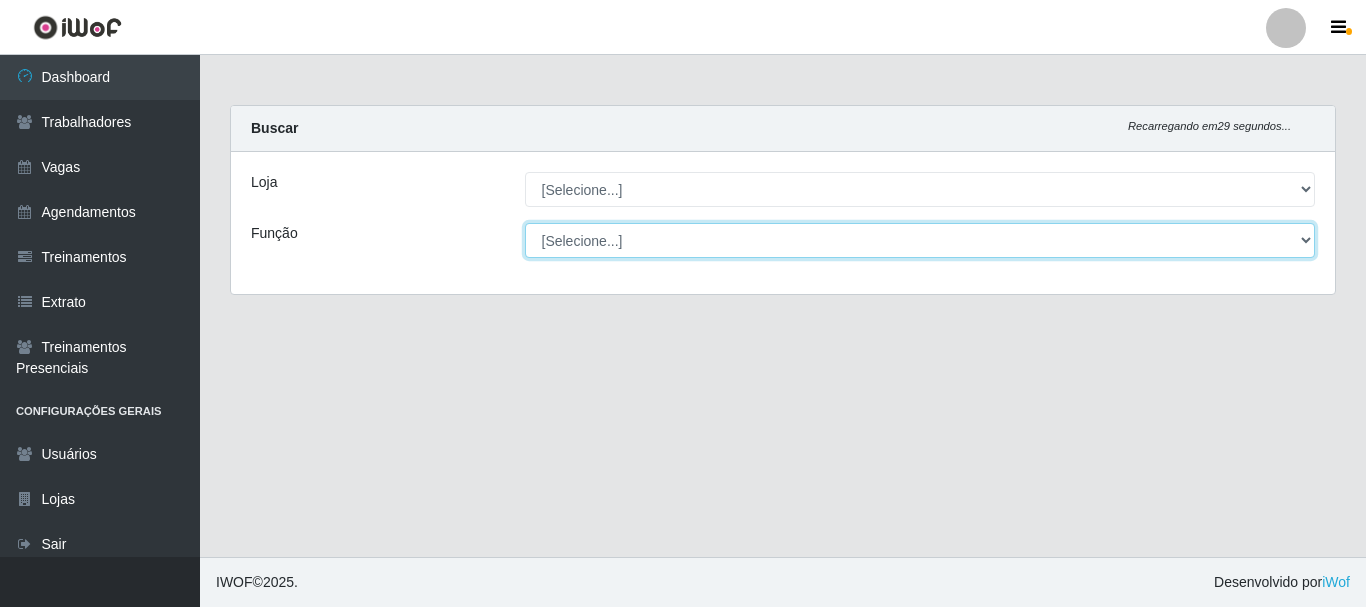 click on "[Selecione...] ASG ASG + ASG ++ Auxiliar de Depósito  Auxiliar de Depósito + Auxiliar de Depósito ++ Auxiliar de Estacionamento Auxiliar de Estacionamento + Auxiliar de Estacionamento ++ Auxiliar de Sushiman Auxiliar de Sushiman+ Auxiliar de Sushiman++ Balconista de Açougue  Balconista de Açougue + Balconista de Açougue ++ Balconista de Frios Balconista de Frios + Balconista de Frios ++ Balconista de Padaria  Balconista de Padaria + Balconista de Padaria ++ Embalador Embalador + Embalador ++ Operador de Caixa Operador de Caixa + Operador de Caixa ++ Repositor  Repositor + Repositor ++ Repositor de Hortifruti Repositor de Hortifruti + Repositor de Hortifruti ++" at bounding box center [920, 240] 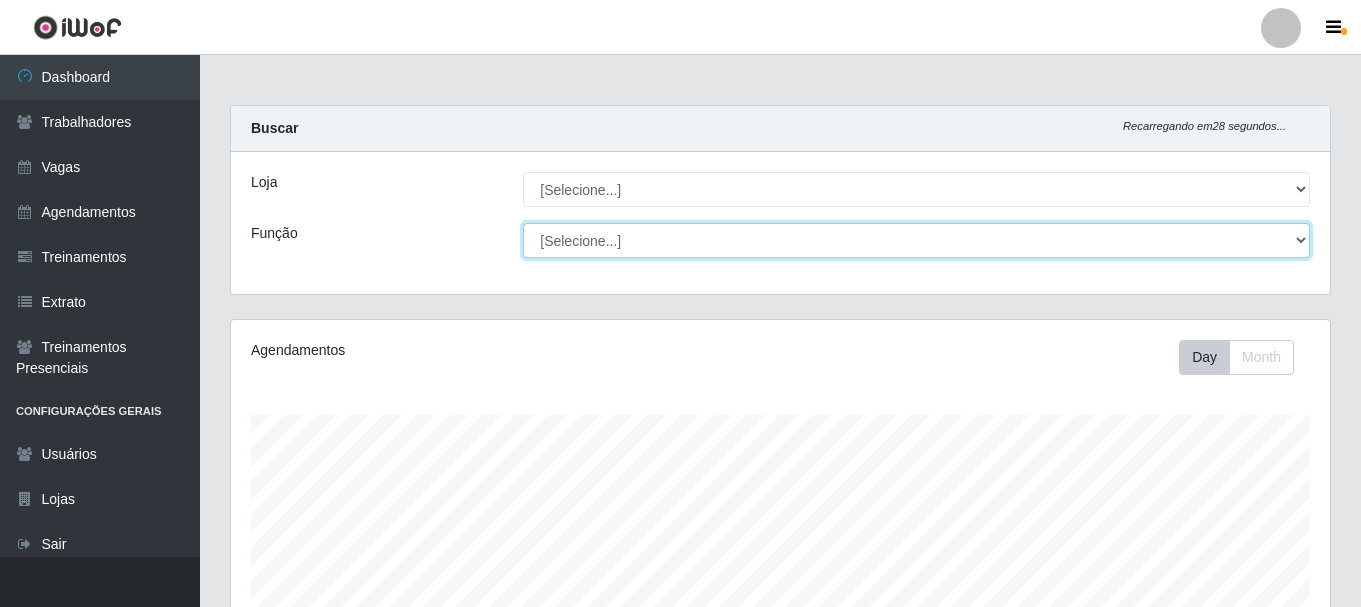scroll, scrollTop: 999585, scrollLeft: 998901, axis: both 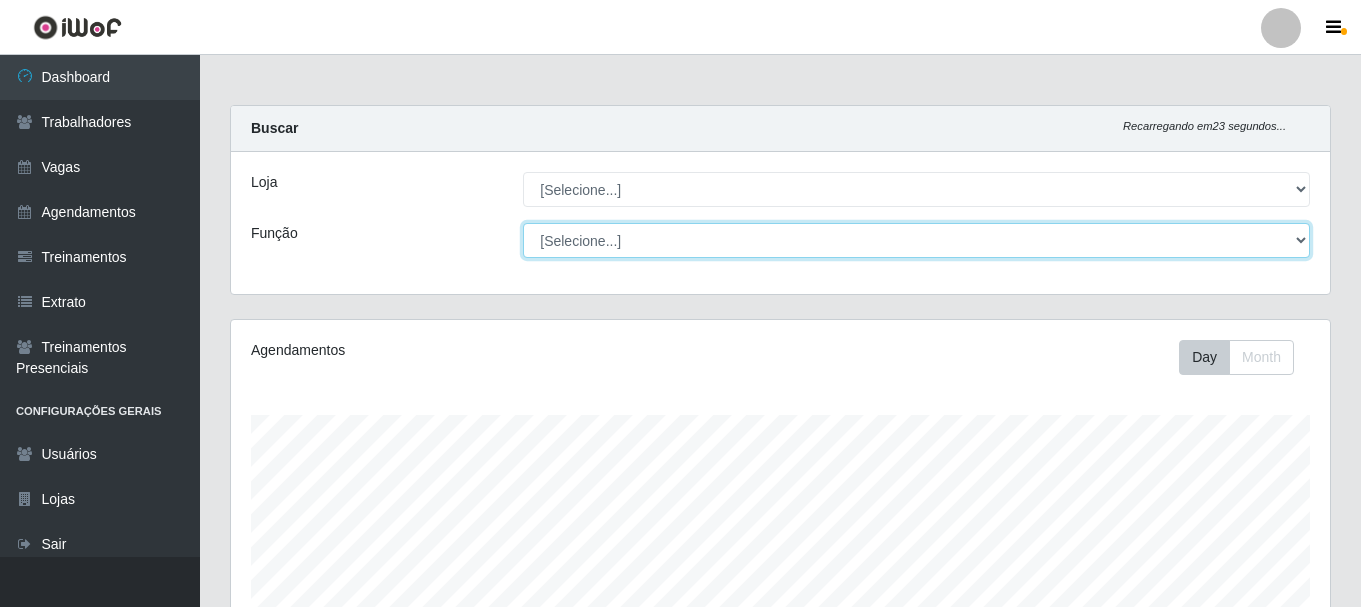 select on "[NUMBER]" 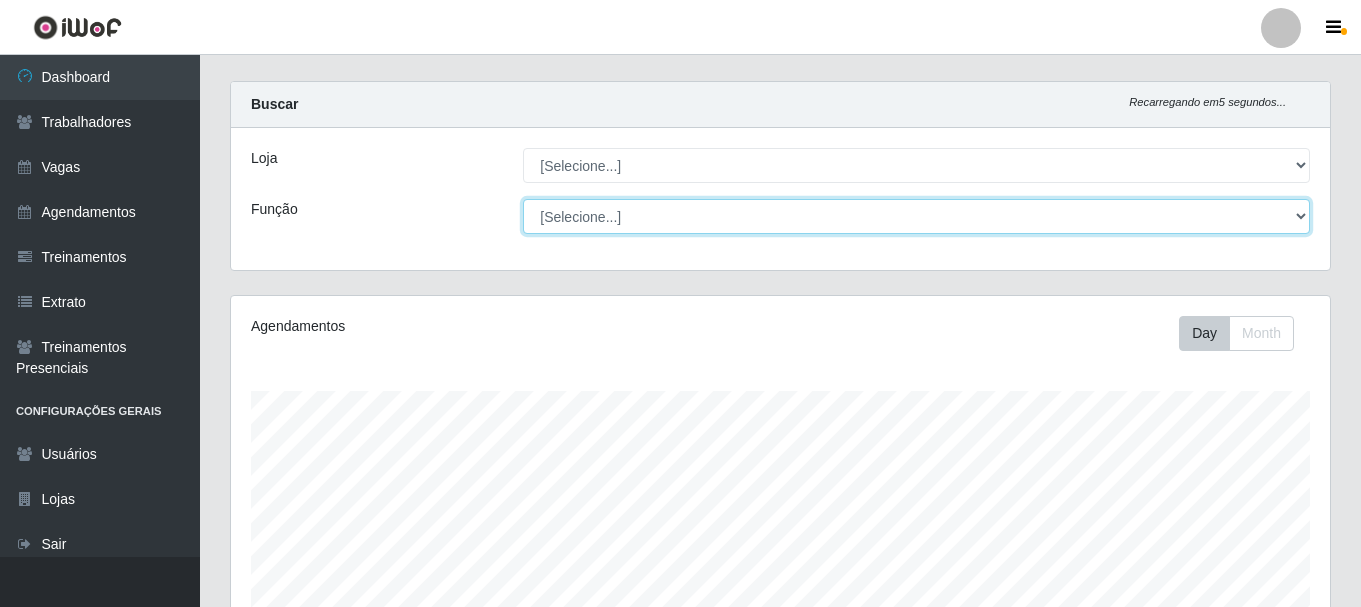 scroll, scrollTop: 0, scrollLeft: 0, axis: both 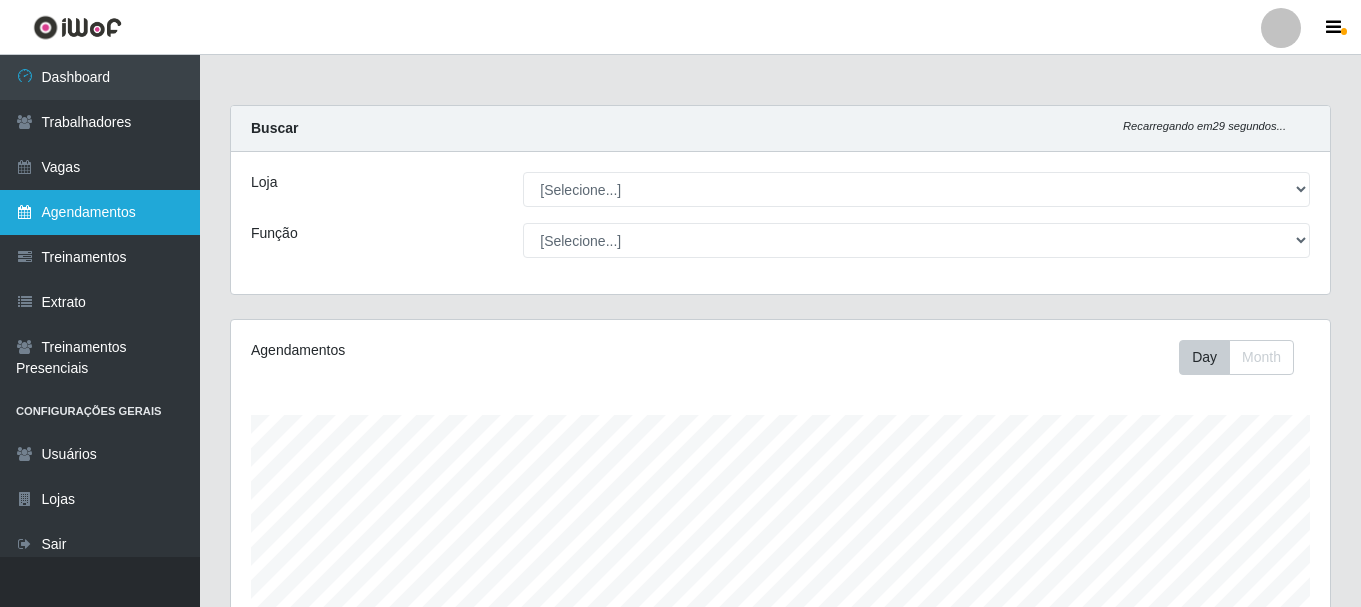 click on "Agendamentos" at bounding box center (100, 212) 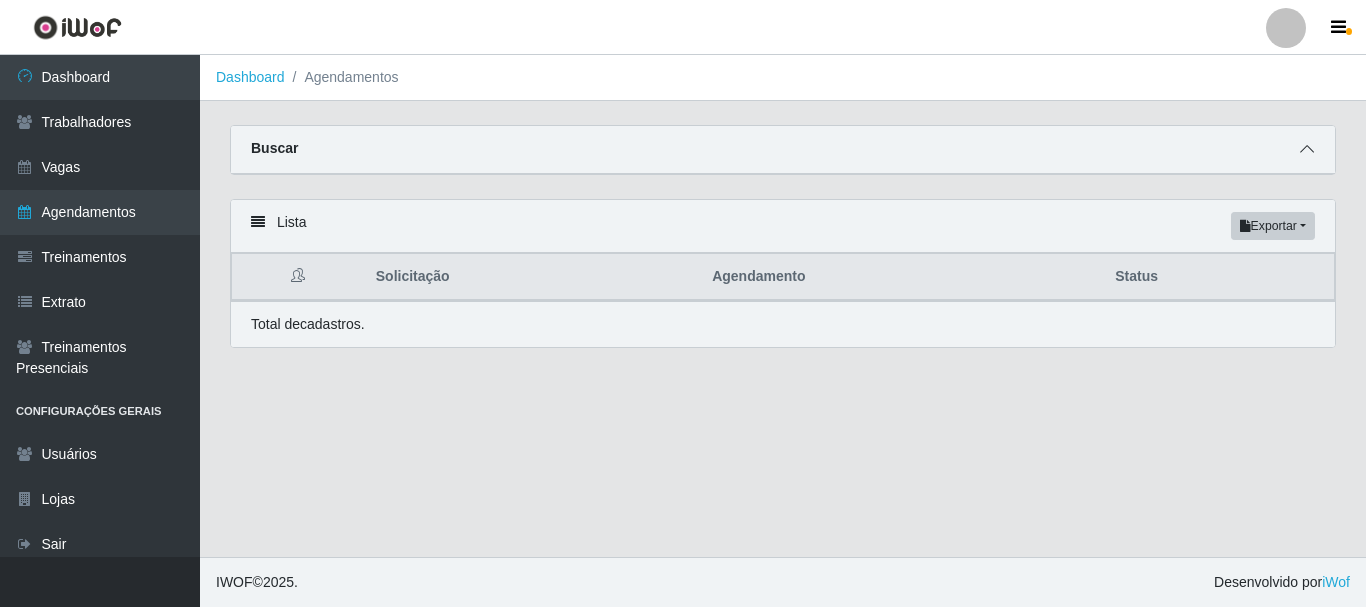 click at bounding box center [1307, 149] 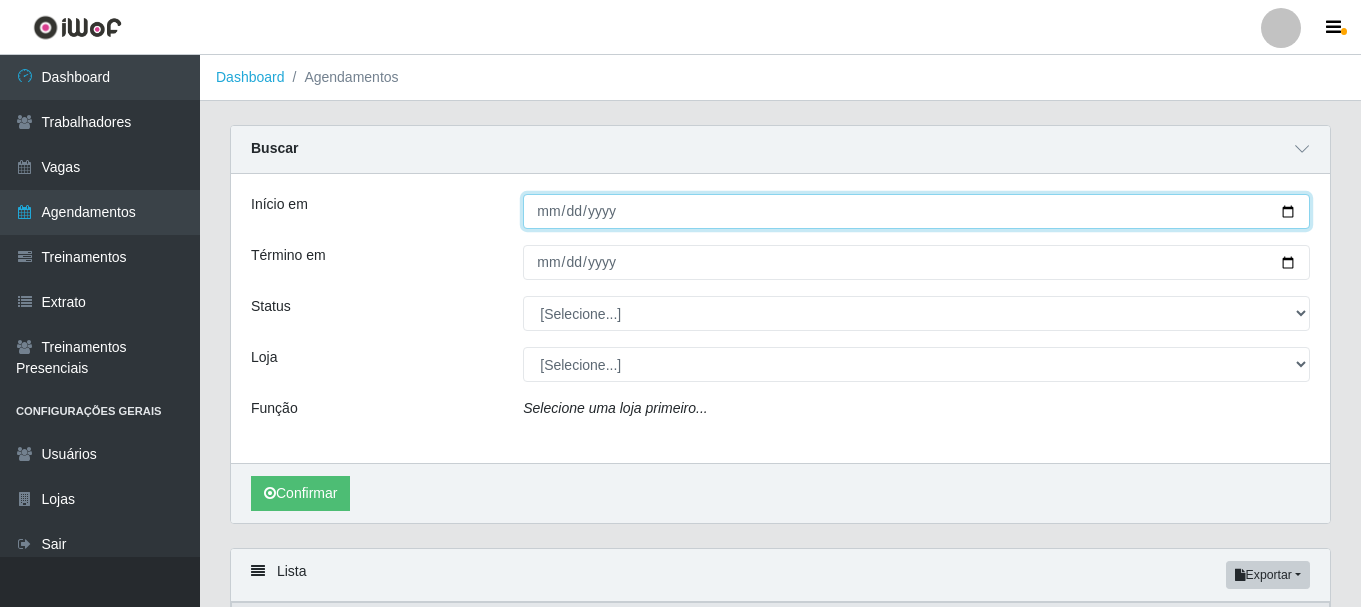 click on "Início em" at bounding box center [916, 211] 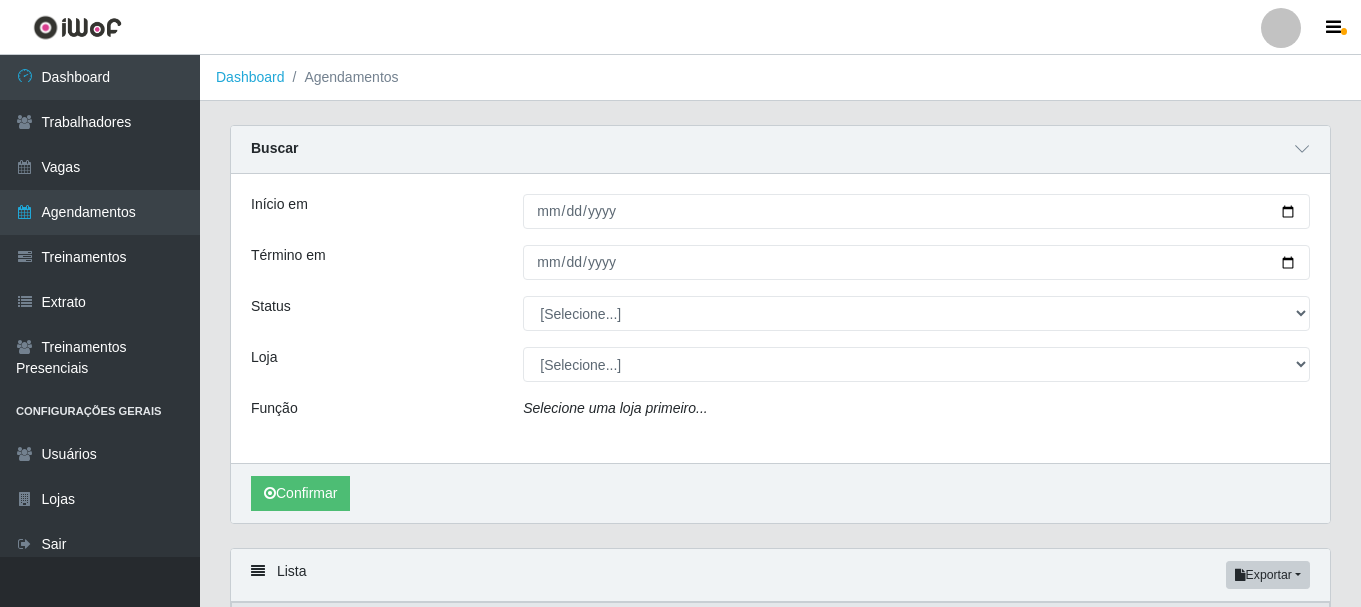 click on "Início em [DATE] Término em Status [Selecione...] AGENDADO AGUARDANDO LIBERAR EM ANDAMENTO EM REVISÃO FINALIZADO CANCELADO FALTA Loja [Selecione...] Bemais - Ruy Carneiro Função Selecione uma loja primeiro..." at bounding box center (780, 318) 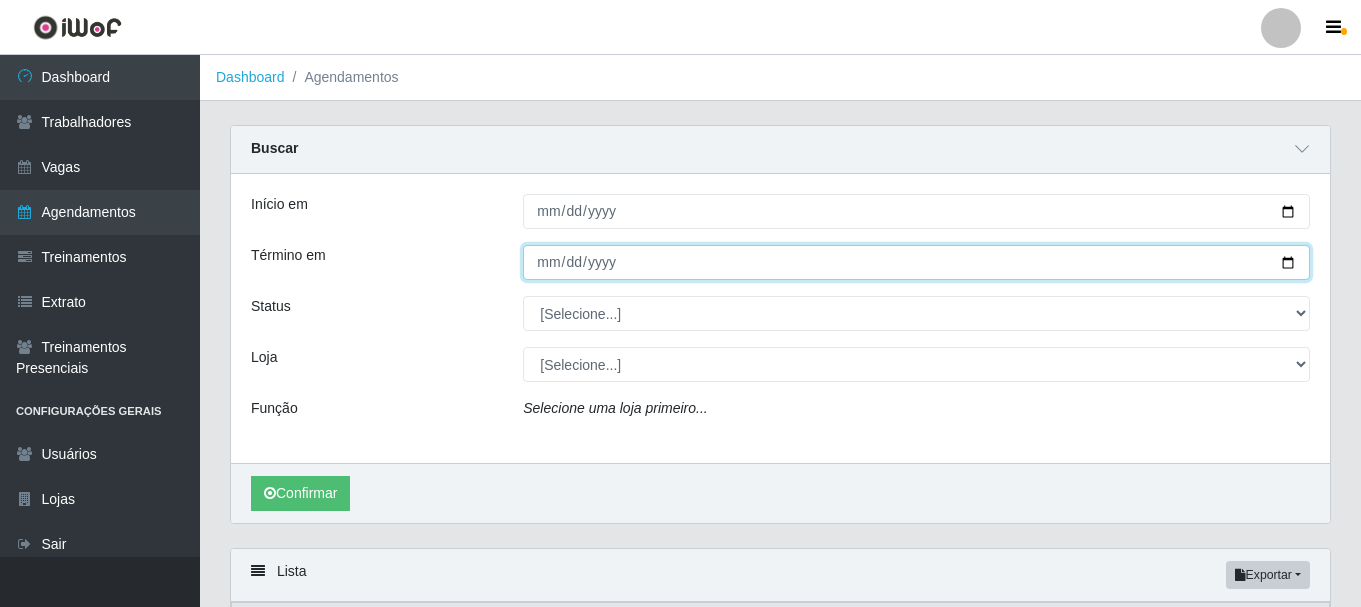 click on "Término em" at bounding box center [916, 262] 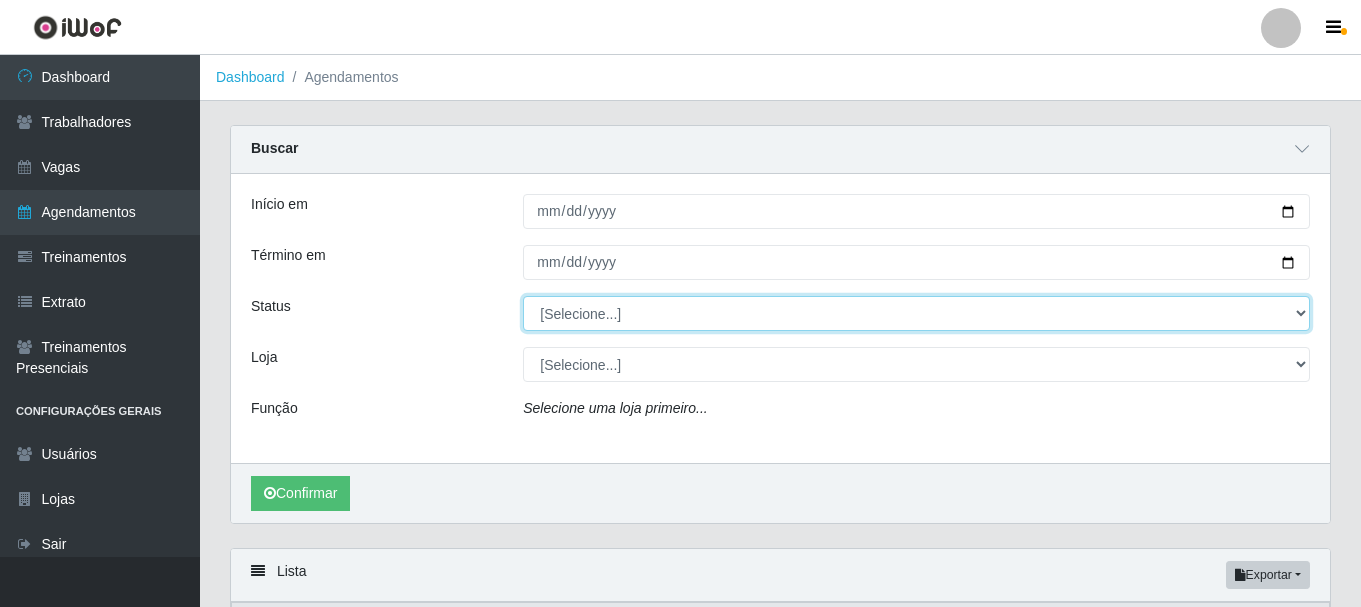 click on "[Selecione...] AGENDADO AGUARDANDO LIBERAR EM ANDAMENTO EM REVISÃO FINALIZADO CANCELADO FALTA" at bounding box center (916, 313) 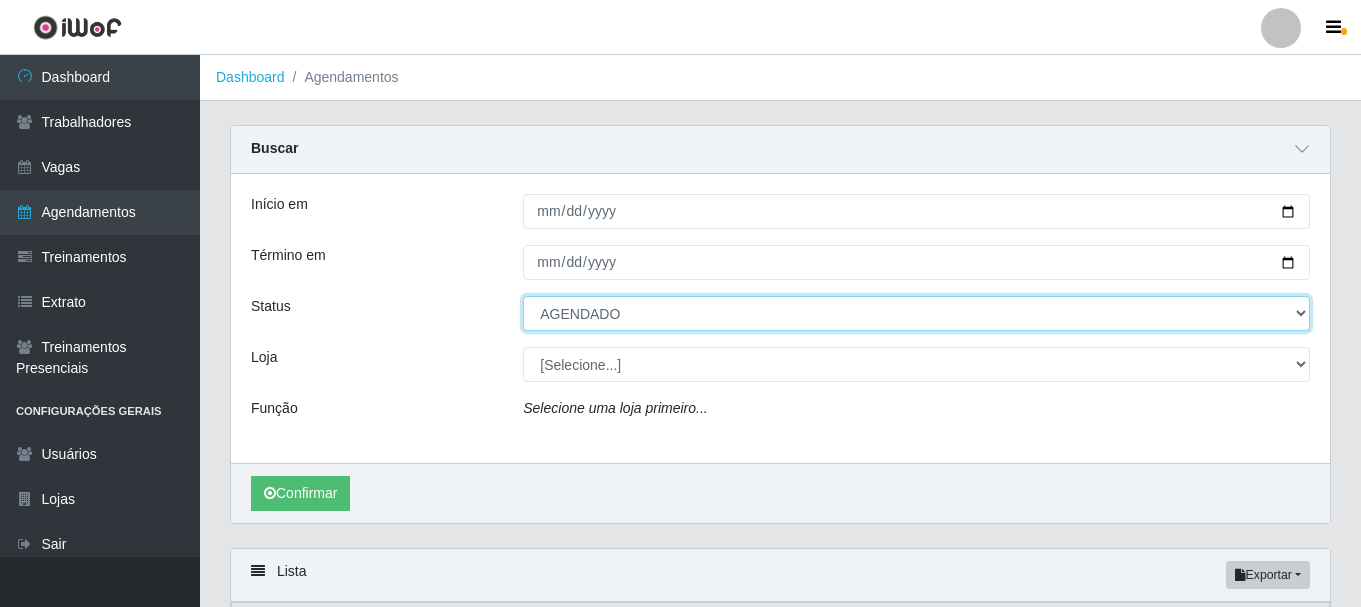 click on "[Selecione...] AGENDADO AGUARDANDO LIBERAR EM ANDAMENTO EM REVISÃO FINALIZADO CANCELADO FALTA" at bounding box center (916, 313) 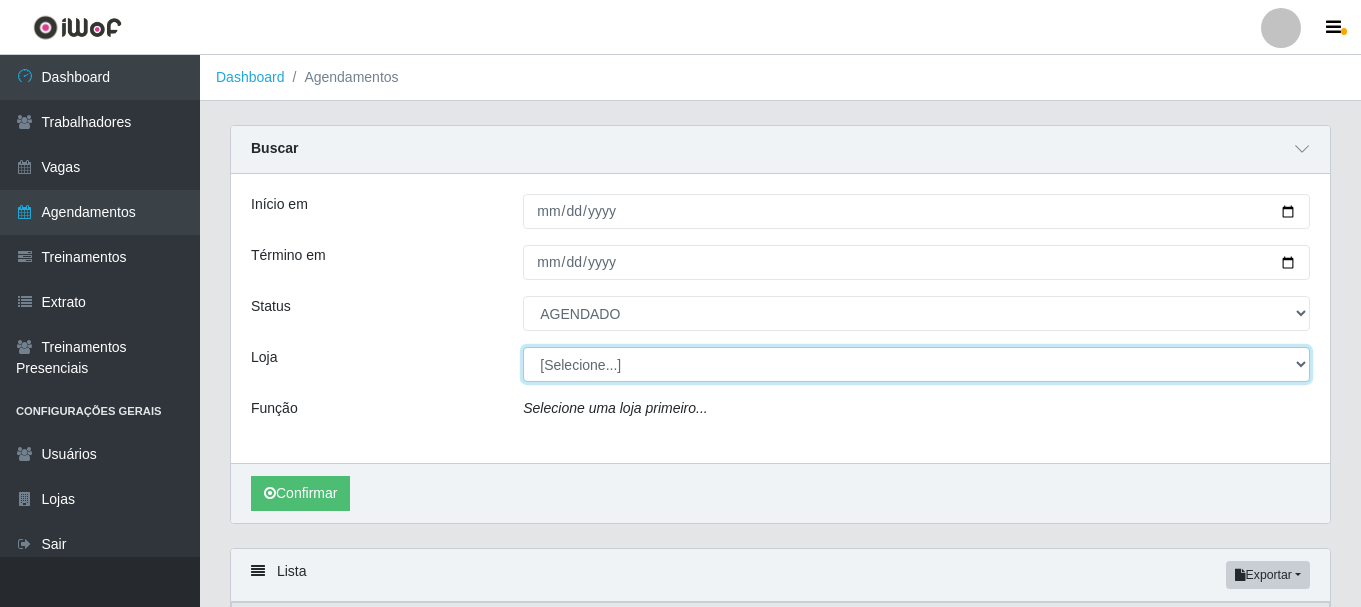 click on "[Selecione...] Bemais - Ruy Carneiro" at bounding box center (916, 364) 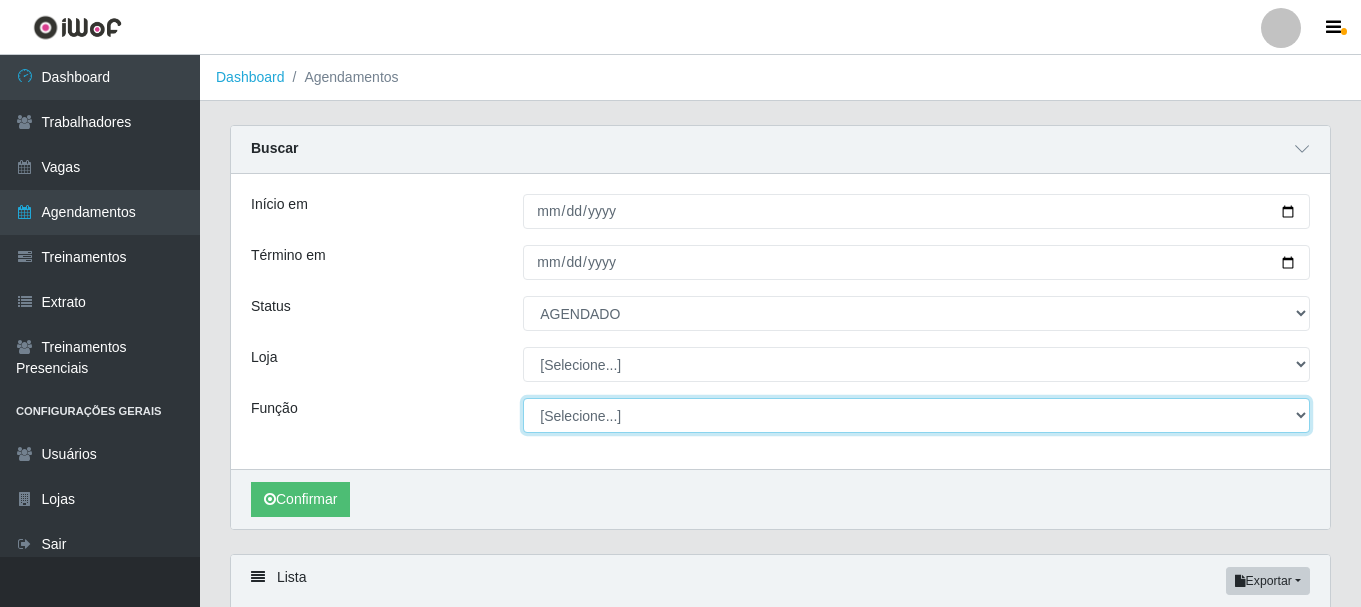 click on "[Selecione...] ASG ASG + ASG ++ Auxiliar de Depósito  Auxiliar de Depósito + Auxiliar de Depósito ++ Auxiliar de Estacionamento Auxiliar de Estacionamento + Auxiliar de Estacionamento ++ Auxiliar de Sushiman Auxiliar de Sushiman+ Auxiliar de Sushiman++ Balconista de Açougue  Balconista de Açougue + Balconista de Açougue ++ Balconista de Frios Balconista de Frios + Balconista de Frios ++ Balconista de Padaria  Balconista de Padaria + Balconista de Padaria ++ Embalador Embalador + Embalador ++ Operador de Caixa Operador de Caixa + Operador de Caixa ++ Repositor  Repositor + Repositor ++ Repositor de Hortifruti Repositor de Hortifruti + Repositor de Hortifruti ++" at bounding box center (916, 415) 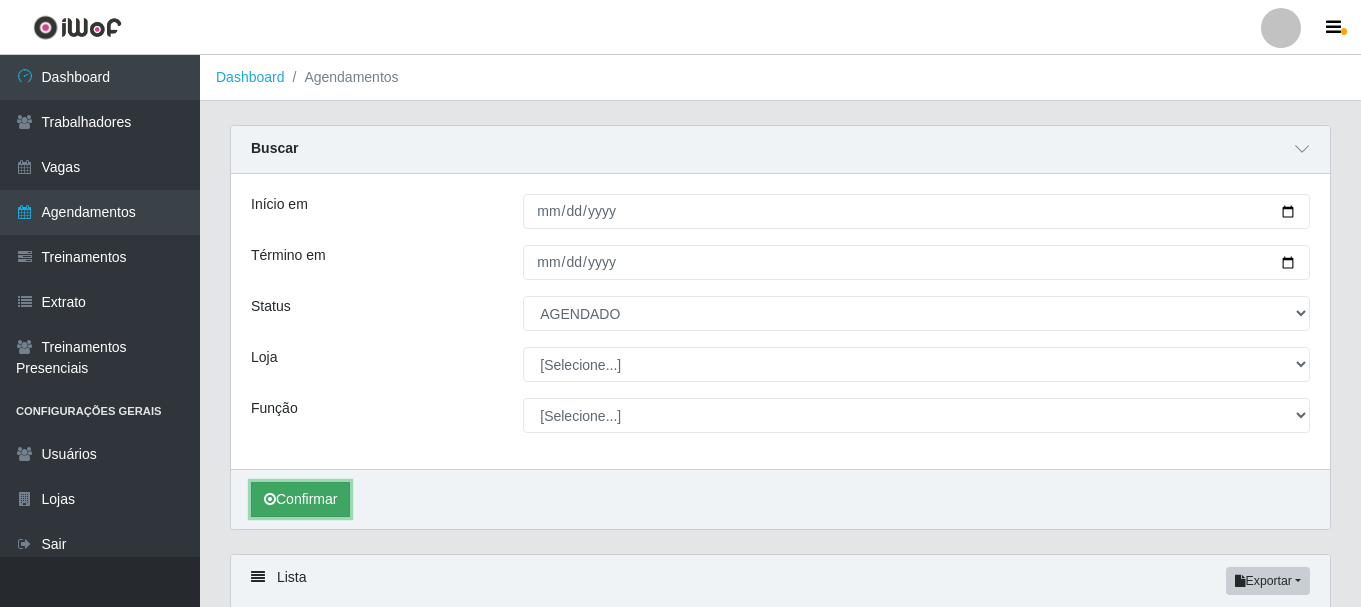 click on "Confirmar" at bounding box center [300, 499] 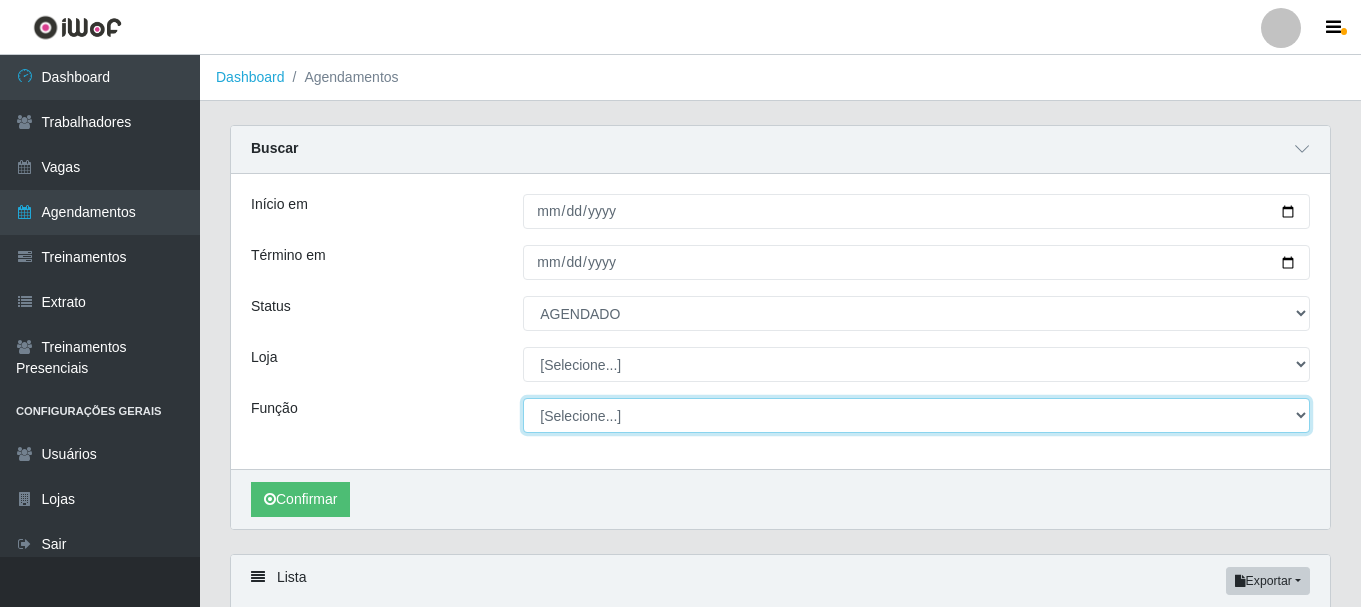 click on "[Selecione...] ASG ASG + ASG ++ Auxiliar de Depósito  Auxiliar de Depósito + Auxiliar de Depósito ++ Auxiliar de Estacionamento Auxiliar de Estacionamento + Auxiliar de Estacionamento ++ Auxiliar de Sushiman Auxiliar de Sushiman+ Auxiliar de Sushiman++ Balconista de Açougue  Balconista de Açougue + Balconista de Açougue ++ Balconista de Frios Balconista de Frios + Balconista de Frios ++ Balconista de Padaria  Balconista de Padaria + Balconista de Padaria ++ Embalador Embalador + Embalador ++ Operador de Caixa Operador de Caixa + Operador de Caixa ++ Repositor  Repositor + Repositor ++ Repositor de Hortifruti Repositor de Hortifruti + Repositor de Hortifruti ++" at bounding box center (916, 415) 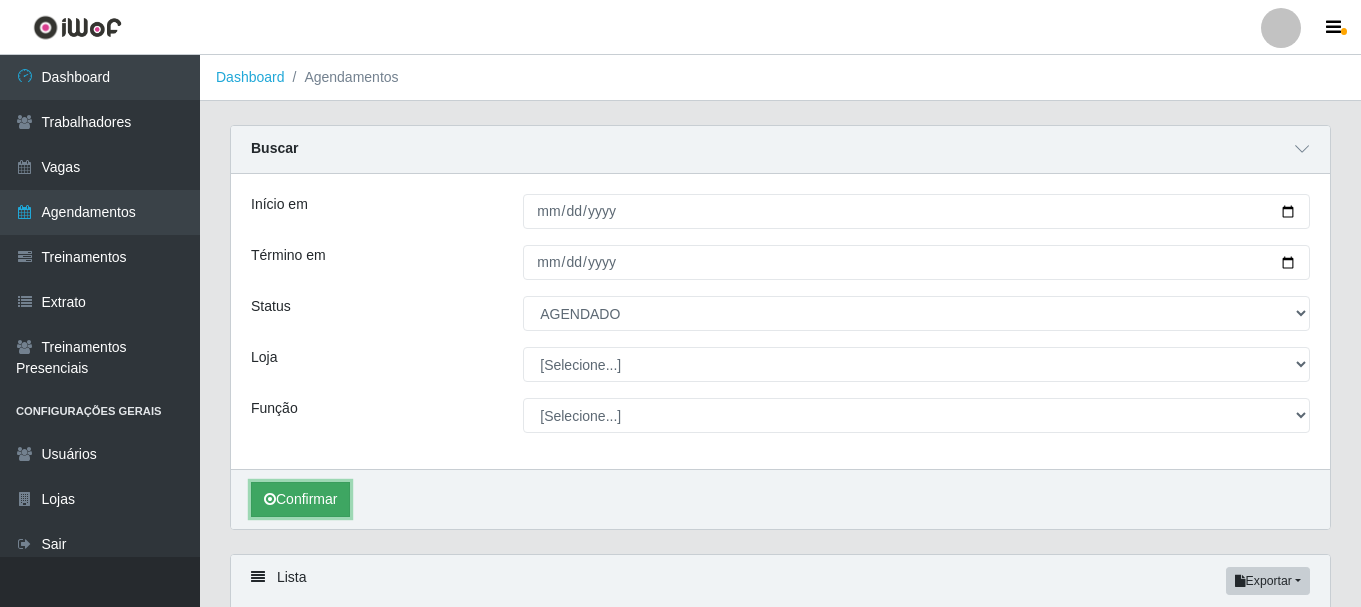 click on "Confirmar" at bounding box center (300, 499) 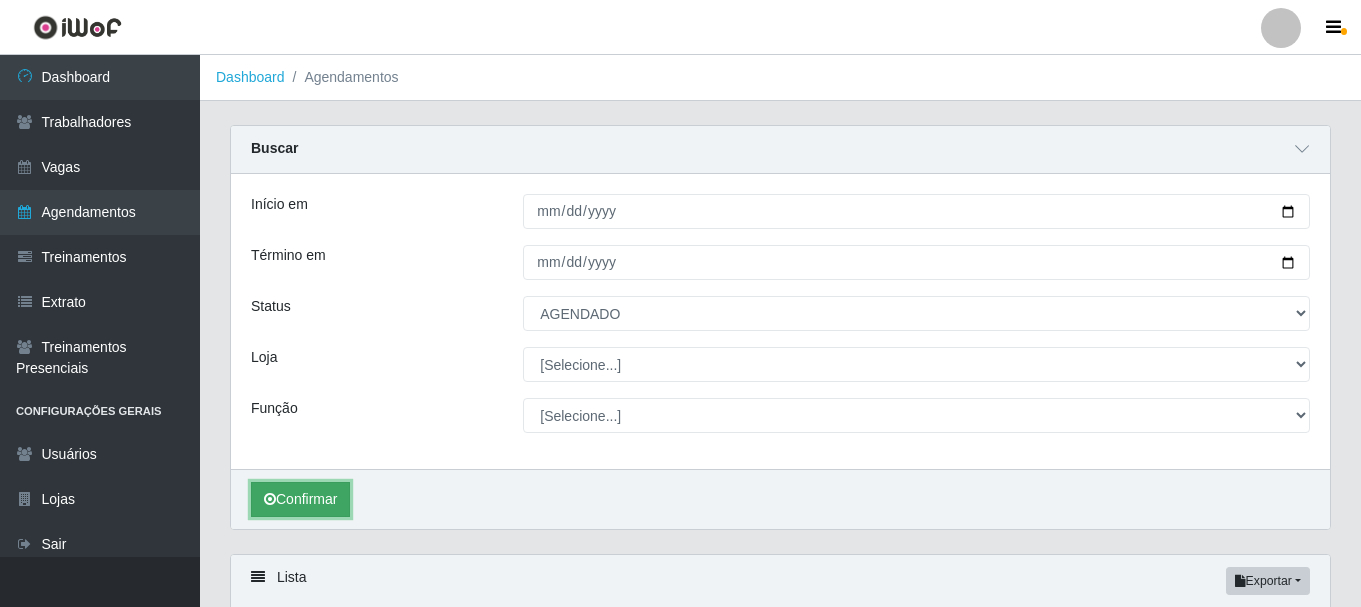 click on "Confirmar" at bounding box center (300, 499) 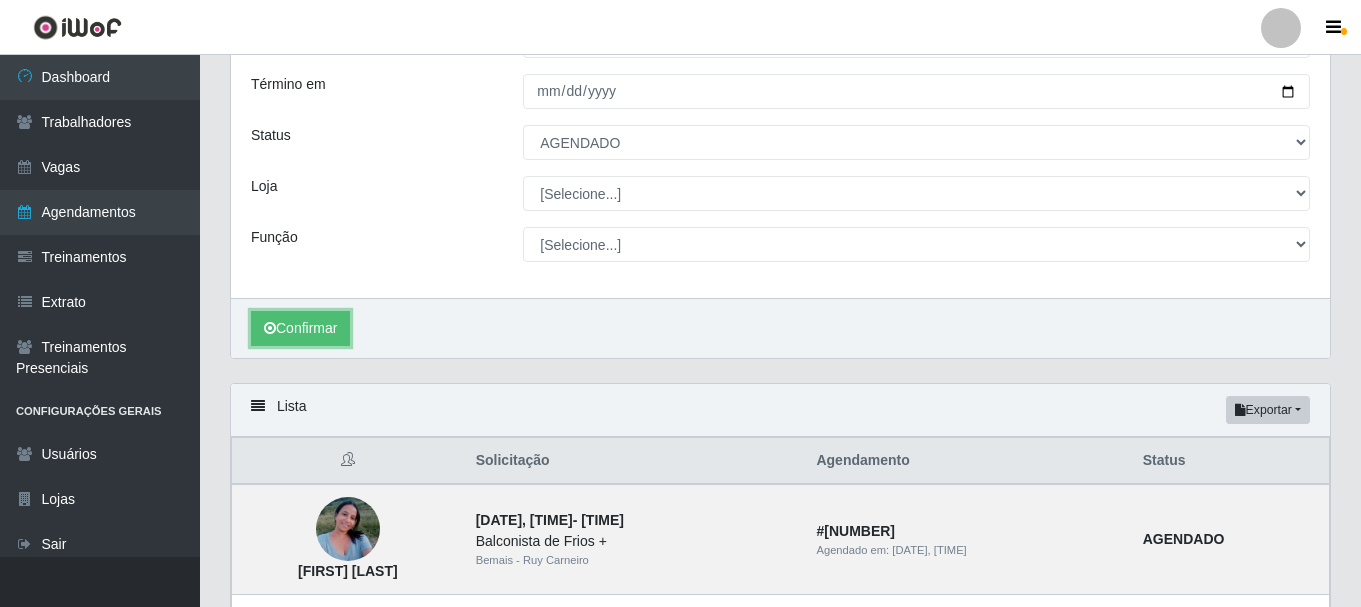 scroll, scrollTop: 0, scrollLeft: 0, axis: both 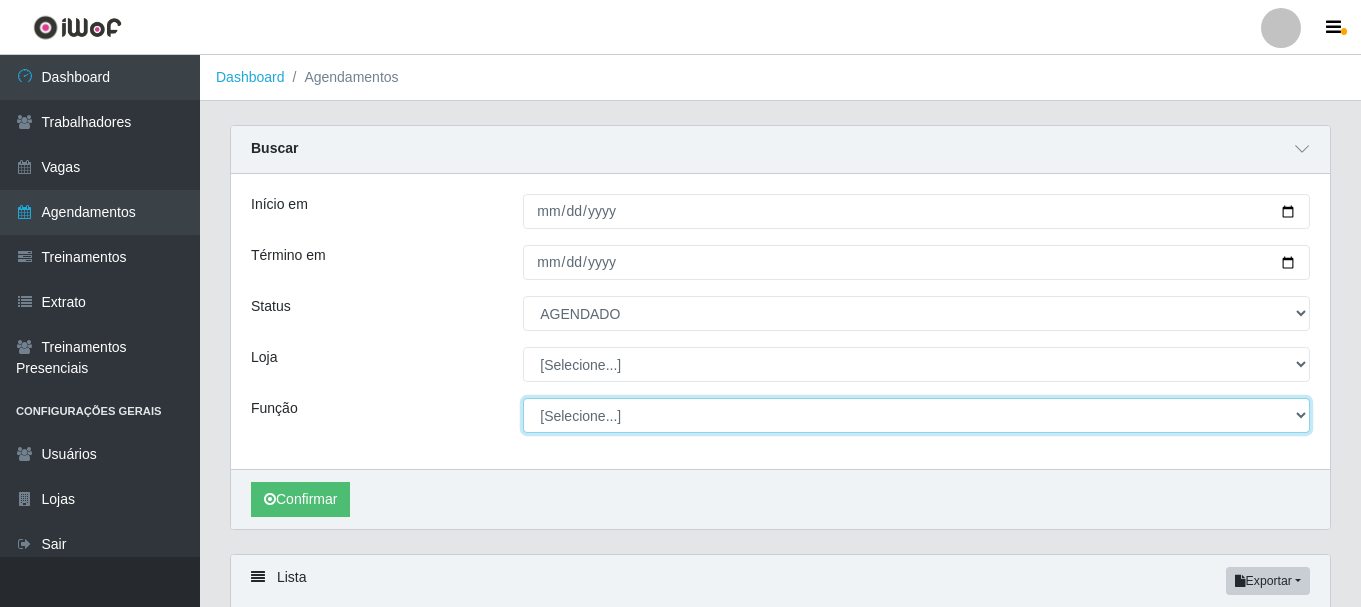 click on "[Selecione...] ASG ASG + ASG ++ Auxiliar de Depósito  Auxiliar de Depósito + Auxiliar de Depósito ++ Auxiliar de Estacionamento Auxiliar de Estacionamento + Auxiliar de Estacionamento ++ Auxiliar de Sushiman Auxiliar de Sushiman+ Auxiliar de Sushiman++ Balconista de Açougue  Balconista de Açougue + Balconista de Açougue ++ Balconista de Frios Balconista de Frios + Balconista de Frios ++ Balconista de Padaria  Balconista de Padaria + Balconista de Padaria ++ Embalador Embalador + Embalador ++ Operador de Caixa Operador de Caixa + Operador de Caixa ++ Repositor  Repositor + Repositor ++ Repositor de Hortifruti Repositor de Hortifruti + Repositor de Hortifruti ++" at bounding box center [916, 415] 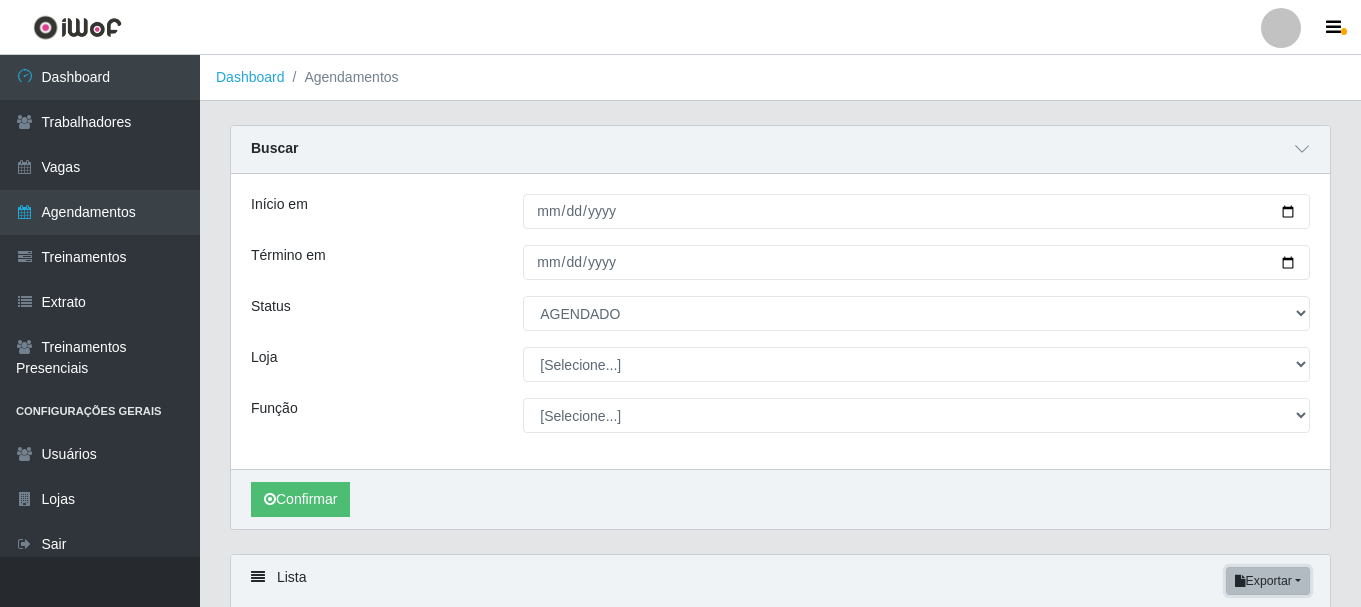 click on "Exportar" at bounding box center [1268, 581] 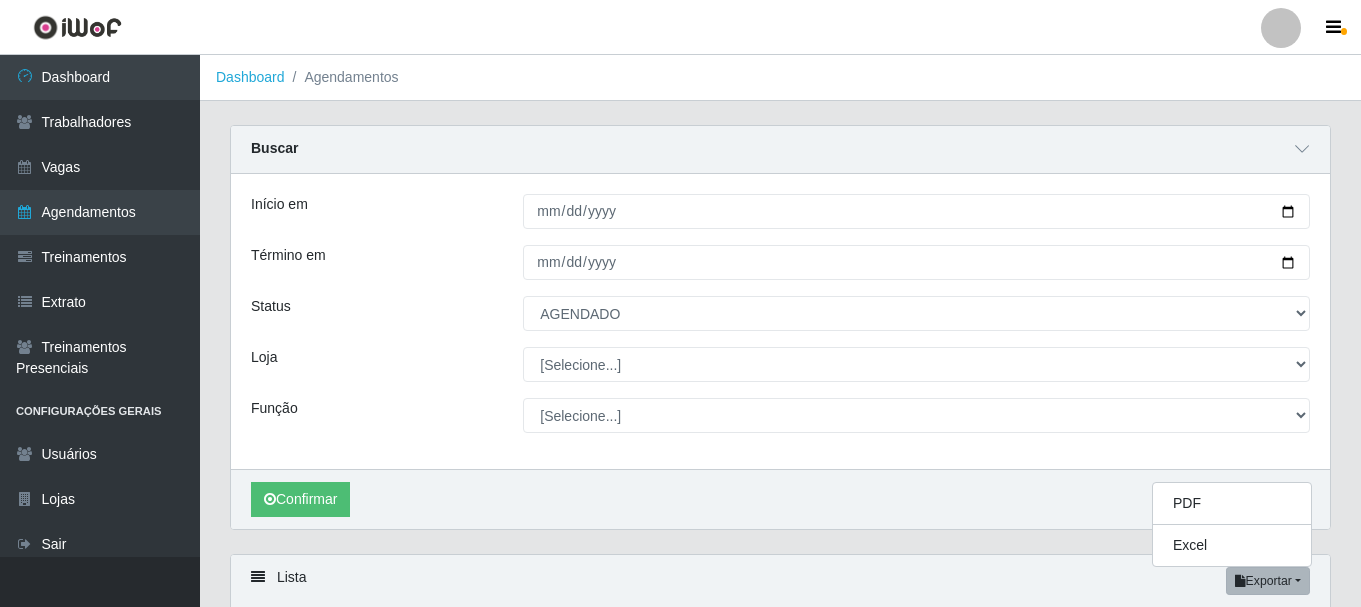 click on "Confirmar" at bounding box center (780, 499) 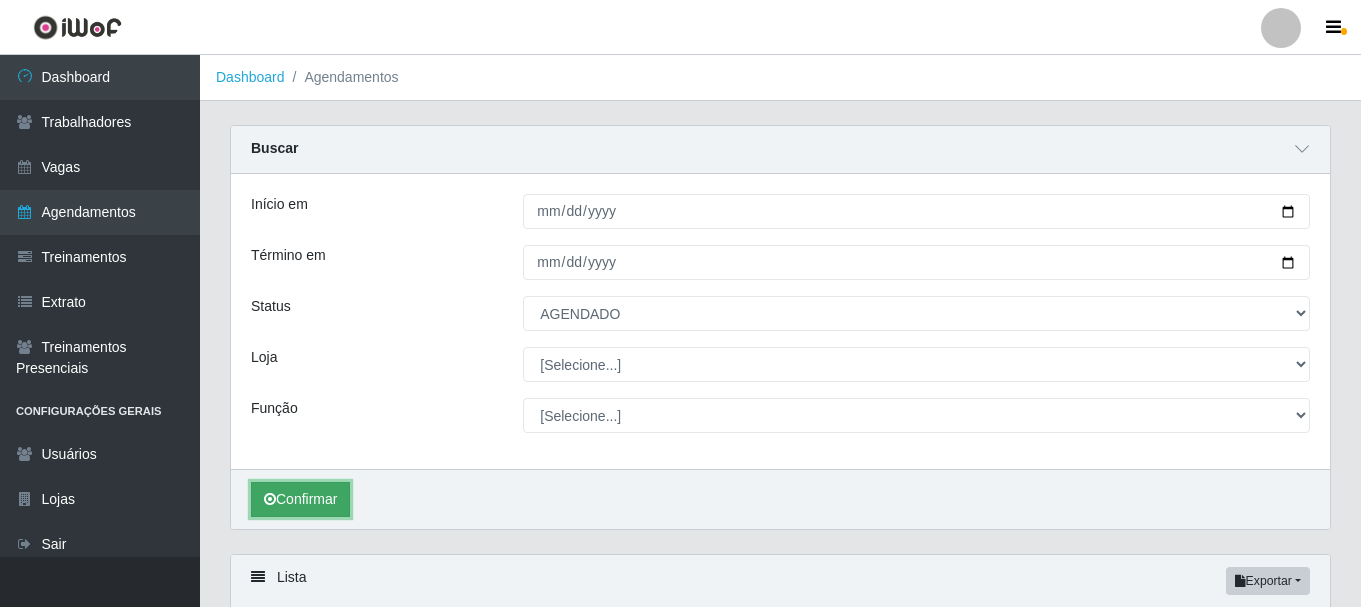 click on "Confirmar" at bounding box center (300, 499) 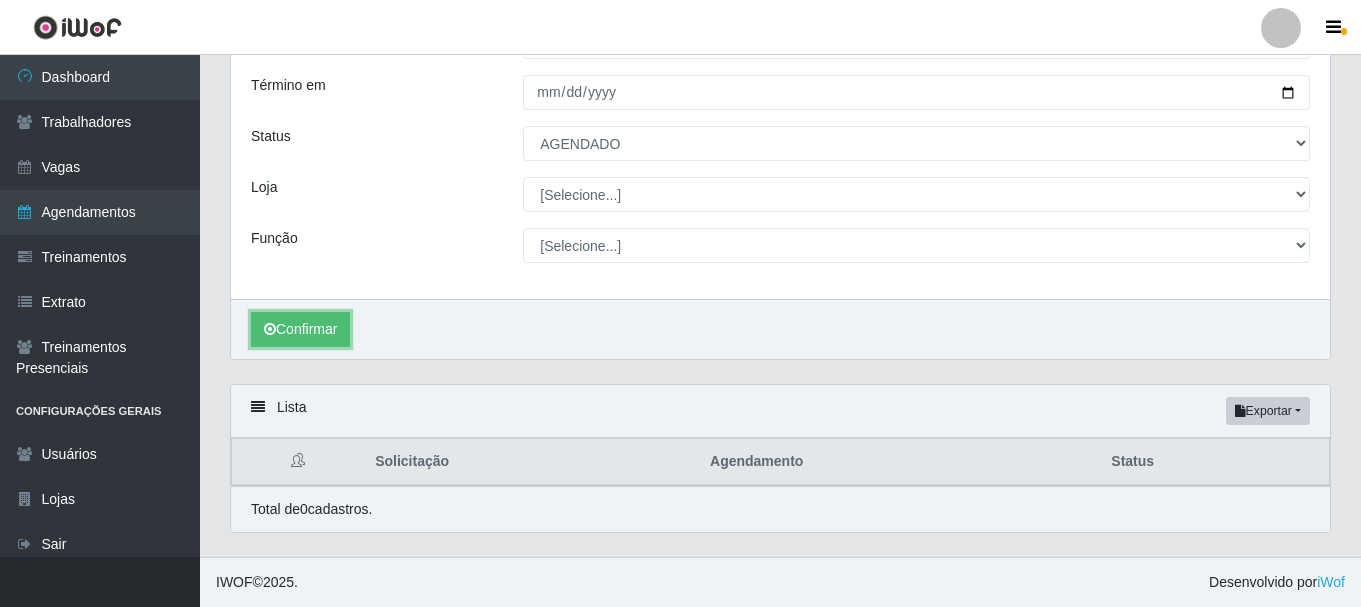 scroll, scrollTop: 171, scrollLeft: 0, axis: vertical 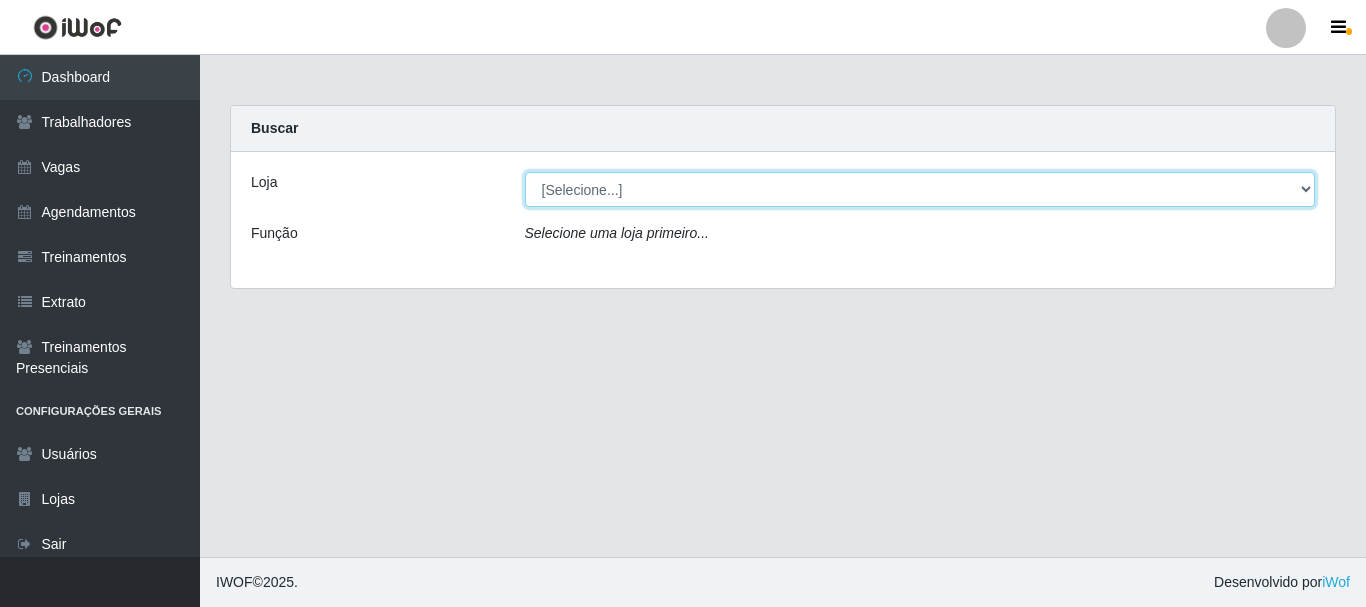 click on "[Selecione...] [COMPANY] - [NAME]" at bounding box center (920, 189) 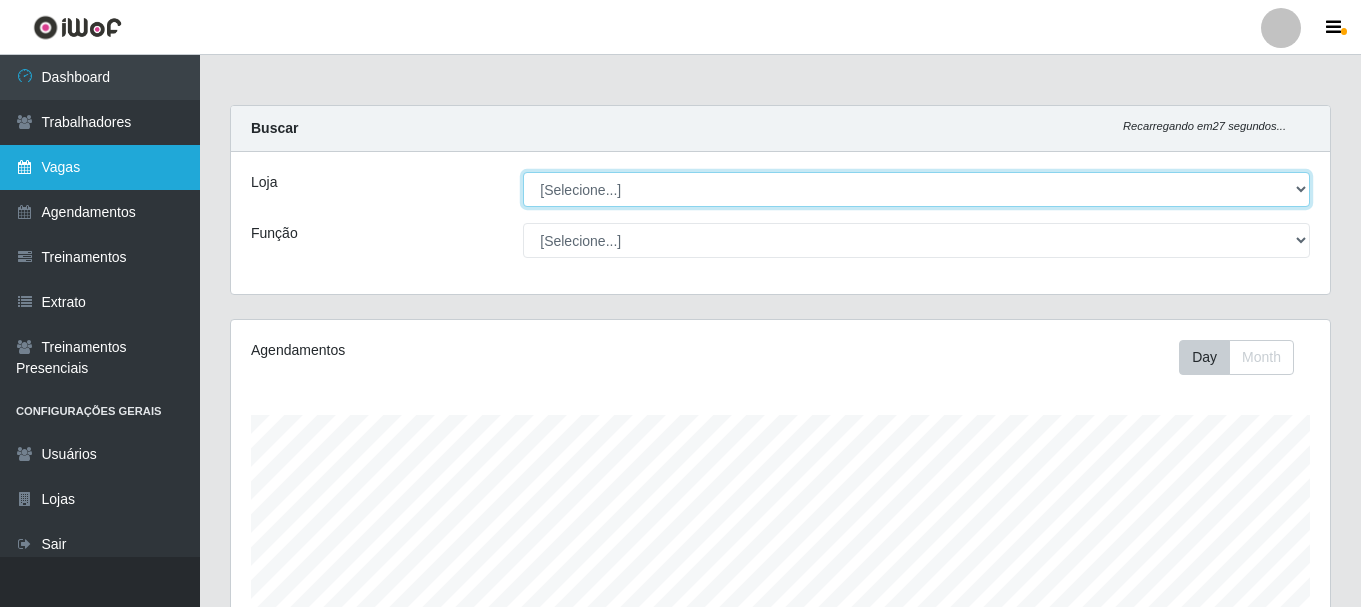 scroll, scrollTop: 999585, scrollLeft: 998901, axis: both 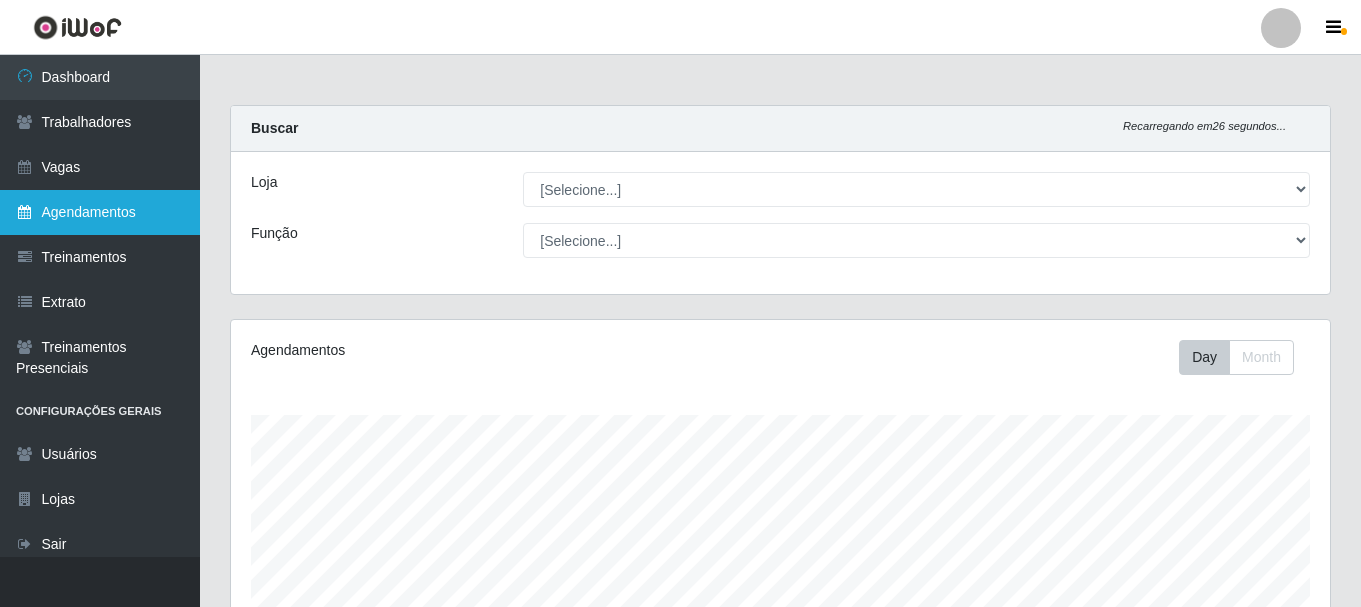 click on "Agendamentos" at bounding box center [100, 212] 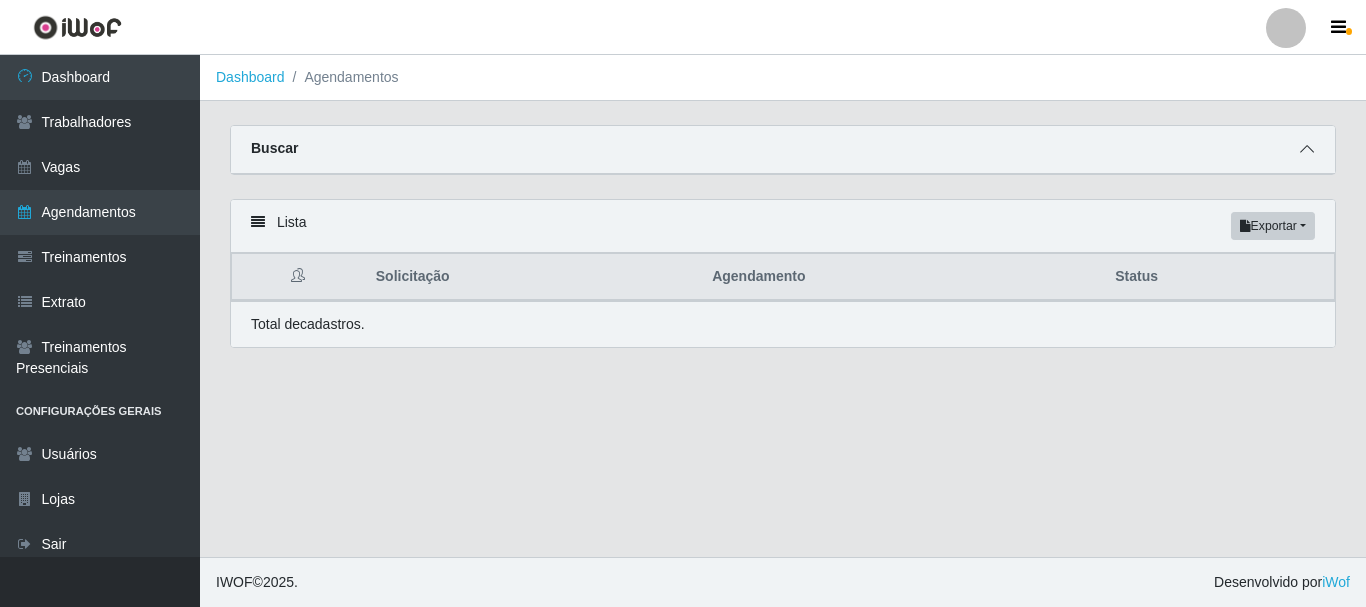 click at bounding box center (1307, 149) 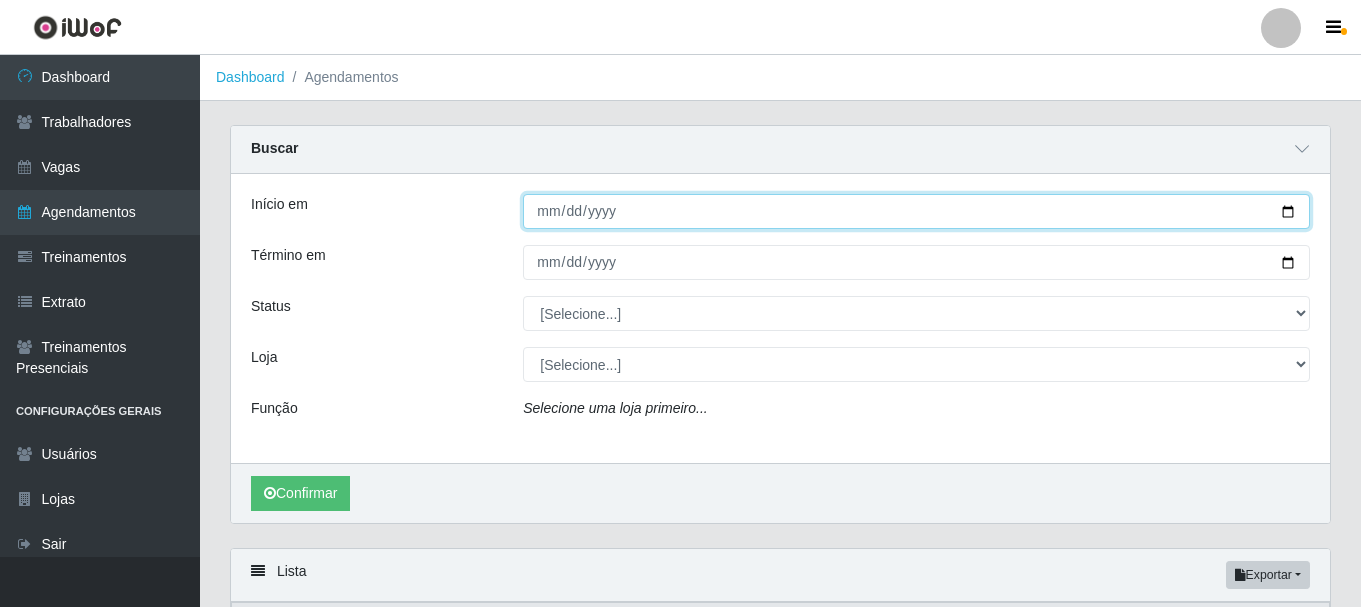 click on "Início em" at bounding box center [916, 211] 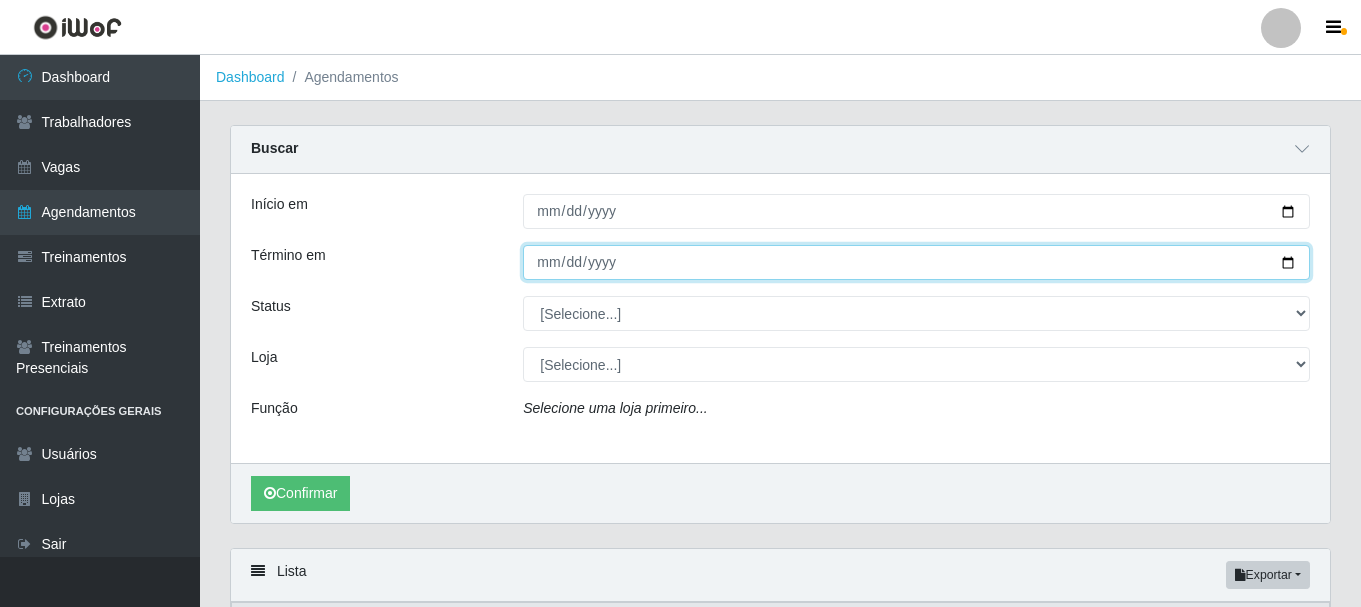 click on "Término em" at bounding box center (916, 262) 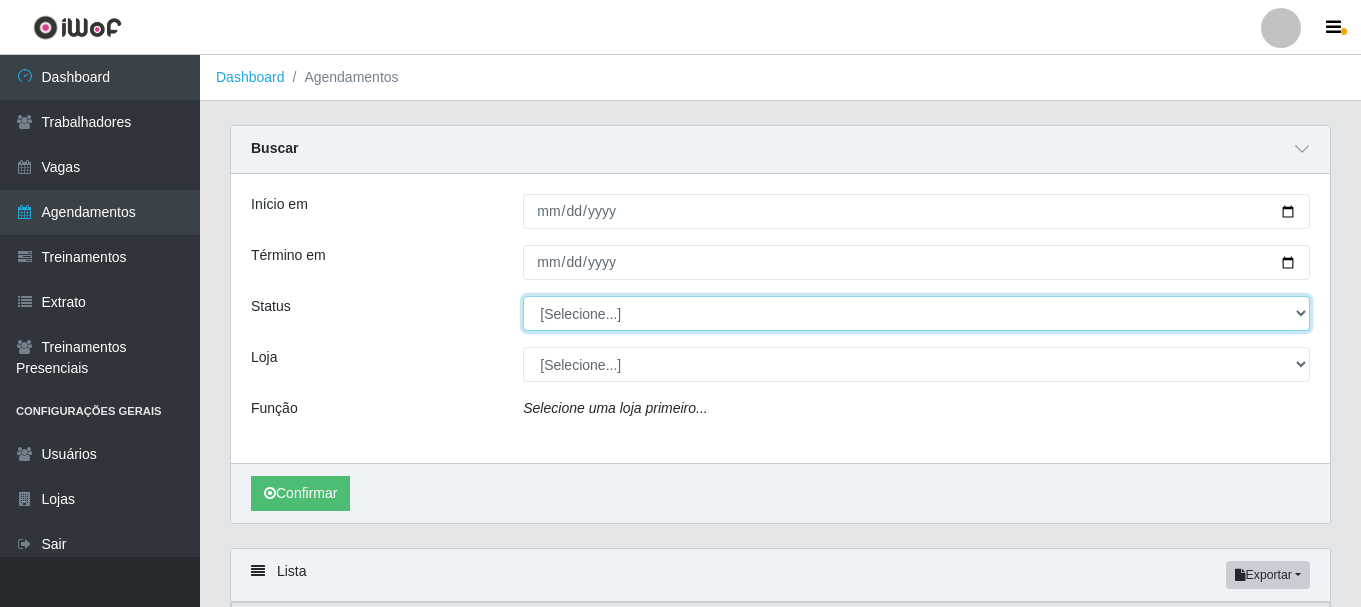 click on "[Selecione...] AGENDADO AGUARDANDO LIBERAR EM ANDAMENTO EM REVISÃO FINALIZADO CANCELADO FALTA" at bounding box center [916, 313] 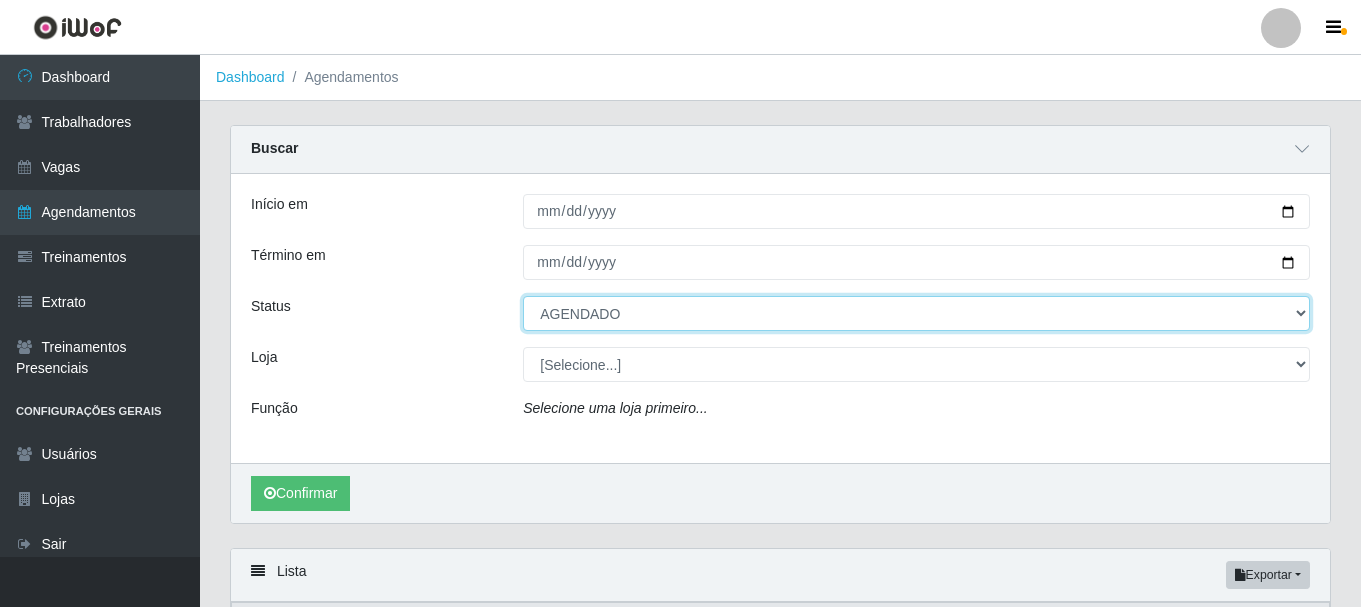 click on "[Selecione...] AGENDADO AGUARDANDO LIBERAR EM ANDAMENTO EM REVISÃO FINALIZADO CANCELADO FALTA" at bounding box center (916, 313) 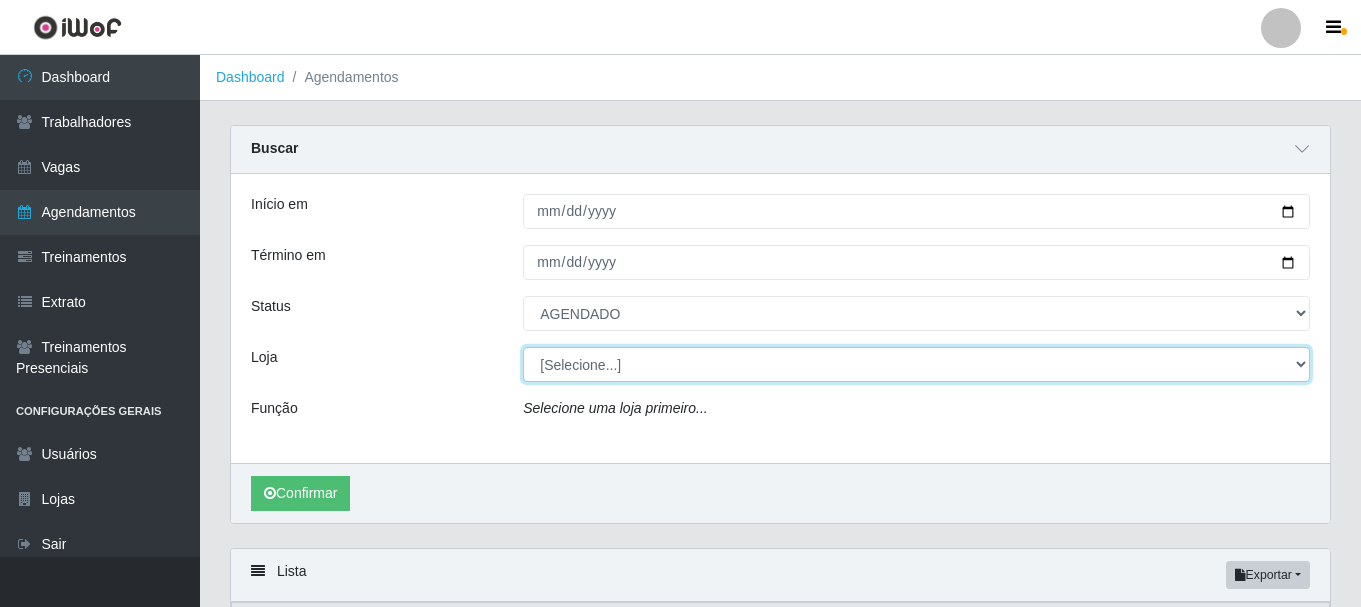 click on "[Selecione...] Bemais - Ruy Carneiro" at bounding box center (916, 364) 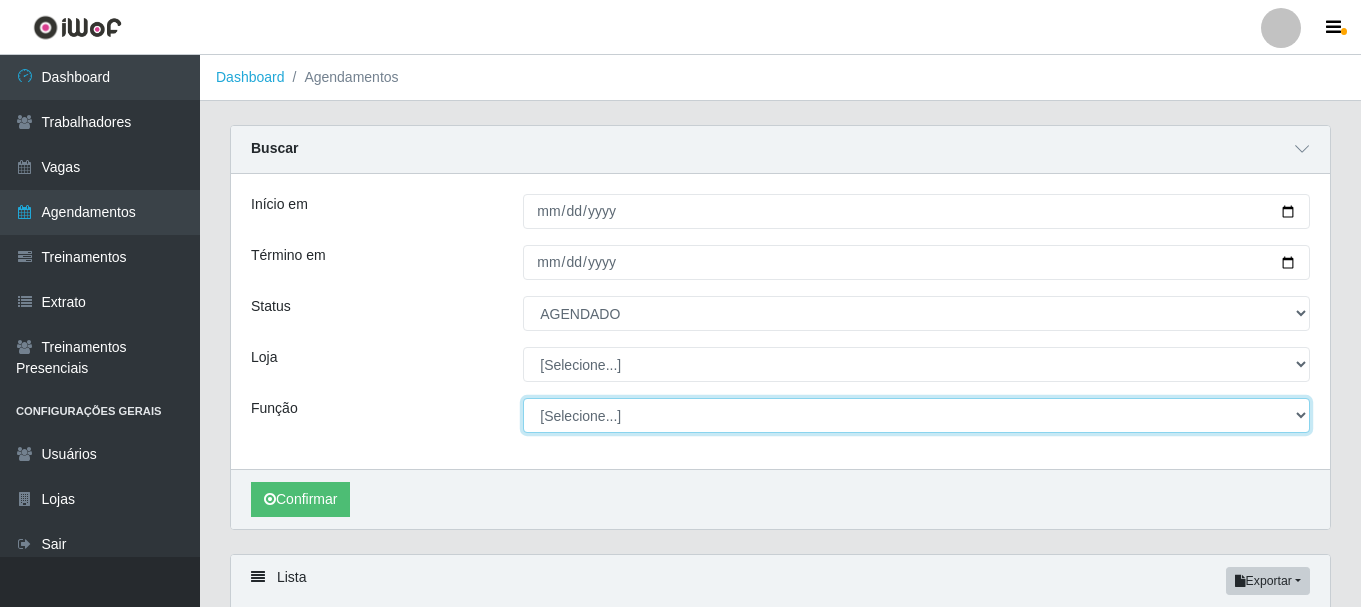 click on "[Selecione...] ASG ASG + ASG ++ Auxiliar de Depósito  Auxiliar de Depósito + Auxiliar de Depósito ++ Auxiliar de Estacionamento Auxiliar de Estacionamento + Auxiliar de Estacionamento ++ Auxiliar de Sushiman Auxiliar de Sushiman+ Auxiliar de Sushiman++ Balconista de Açougue  Balconista de Açougue + Balconista de Açougue ++ Balconista de Frios Balconista de Frios + Balconista de Frios ++ Balconista de Padaria  Balconista de Padaria + Balconista de Padaria ++ Embalador Embalador + Embalador ++ Operador de Caixa Operador de Caixa + Operador de Caixa ++ Repositor  Repositor + Repositor ++ Repositor de Hortifruti Repositor de Hortifruti + Repositor de Hortifruti ++" at bounding box center (916, 415) 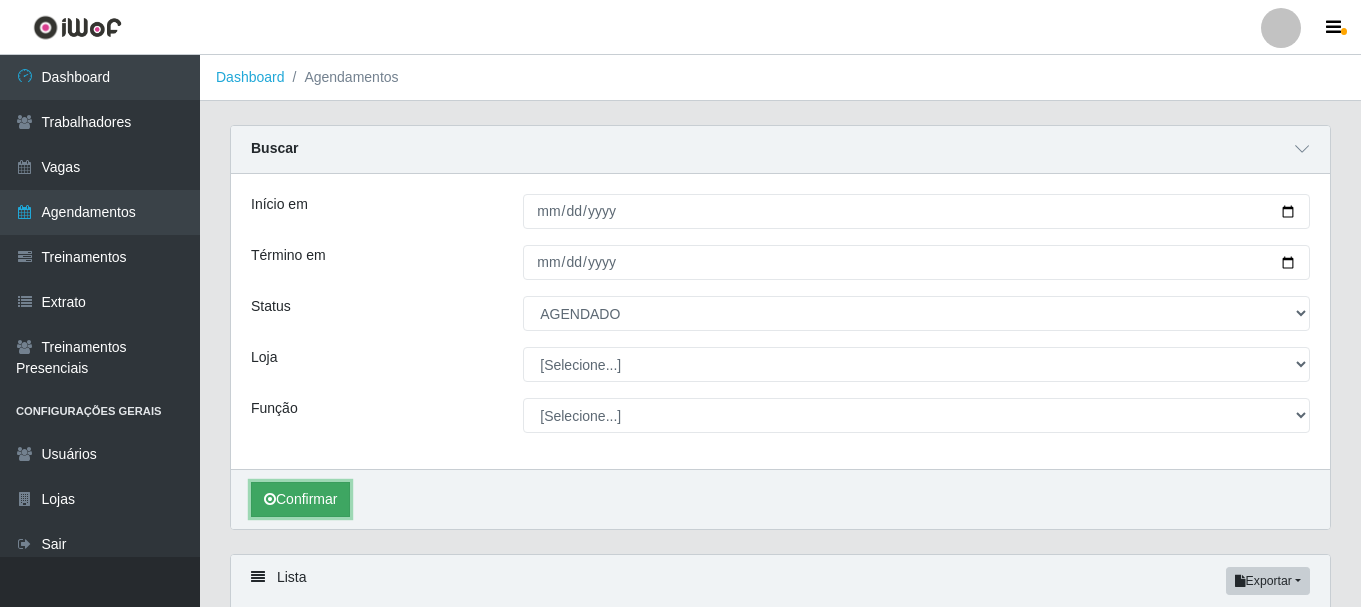 click on "Confirmar" at bounding box center (300, 499) 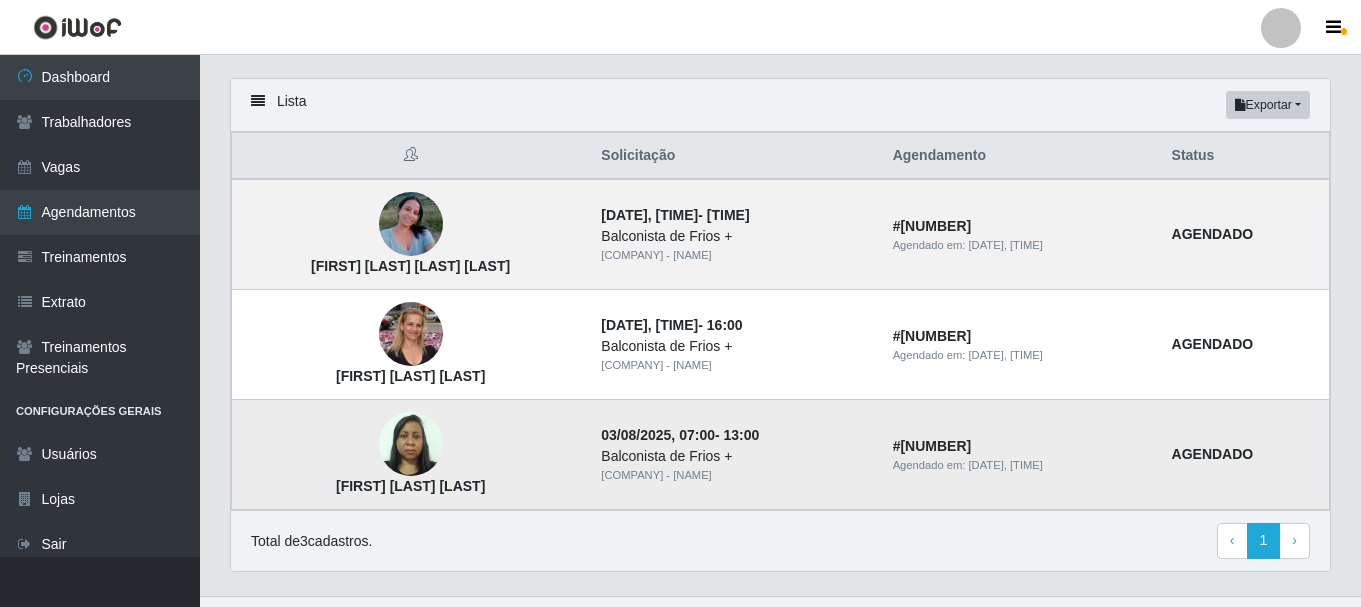 scroll, scrollTop: 516, scrollLeft: 0, axis: vertical 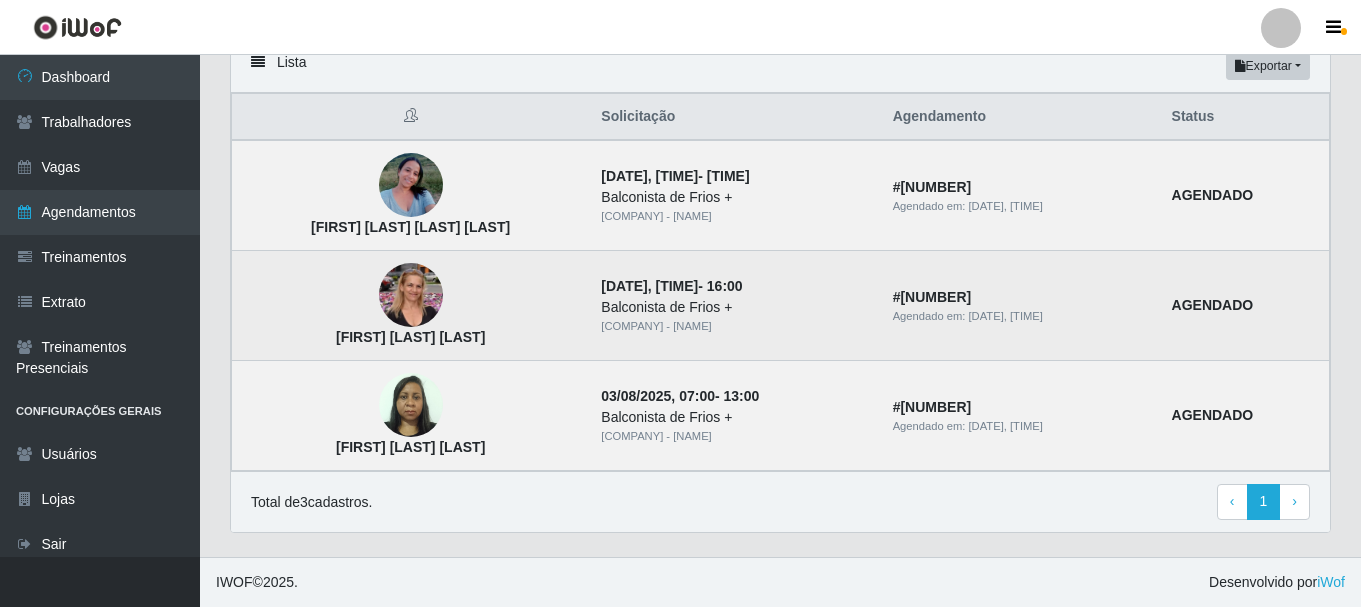 click at bounding box center (411, 295) 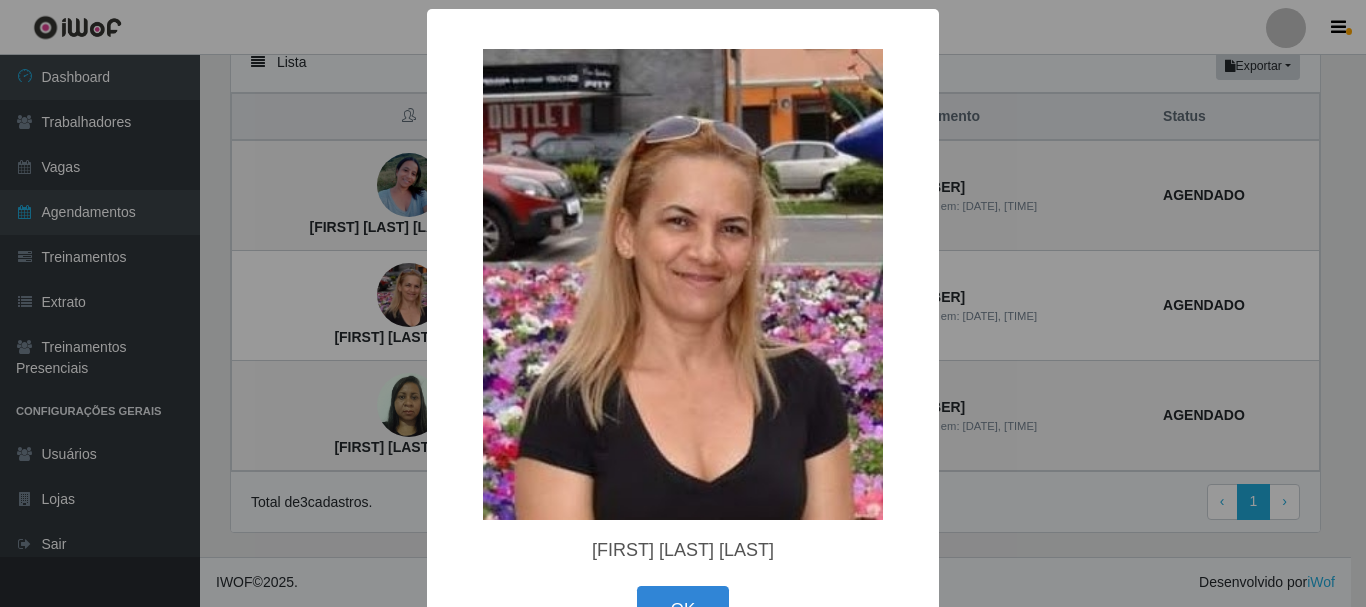 click on "× Joseneide Regis da Costa  OK Cancel" at bounding box center [683, 303] 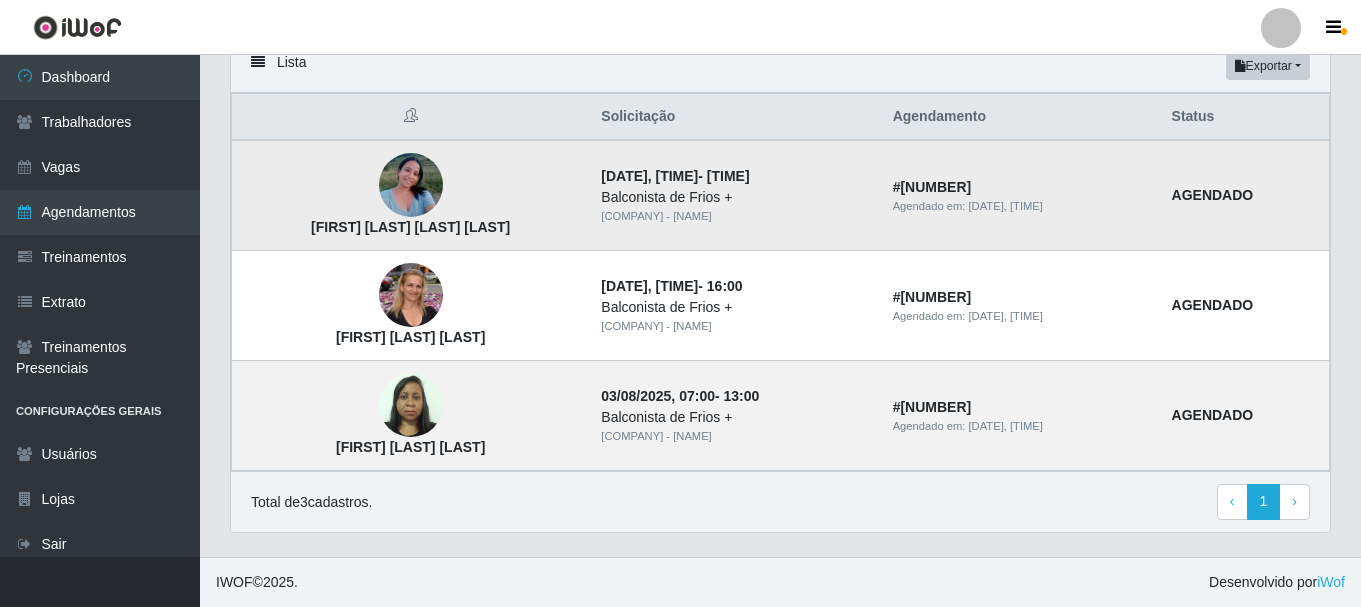 click at bounding box center (411, 185) 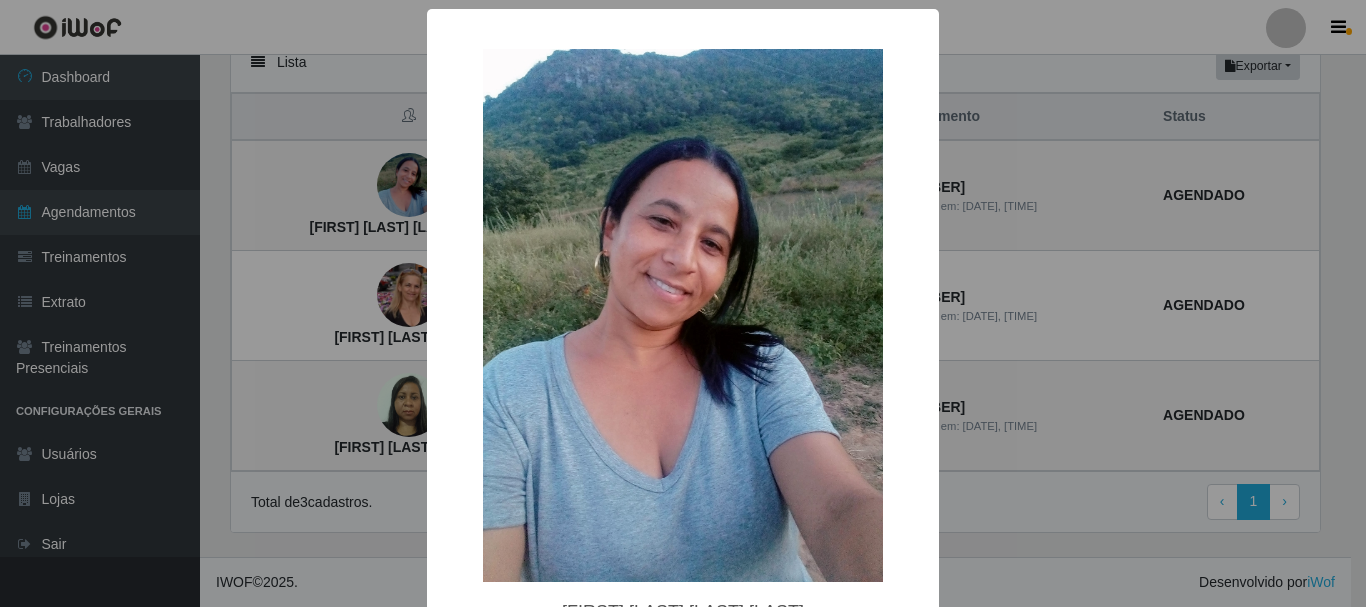 click on "× Ivanira marques da Silva Santos OK Cancel" at bounding box center (683, 303) 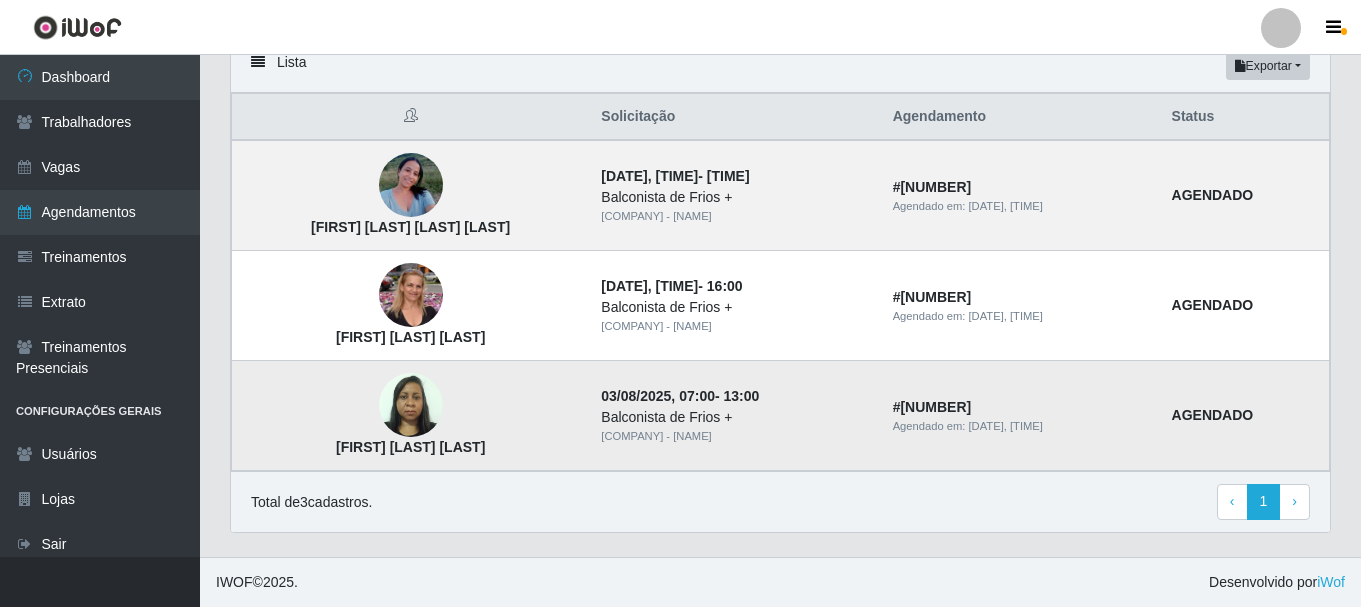 click at bounding box center (411, 405) 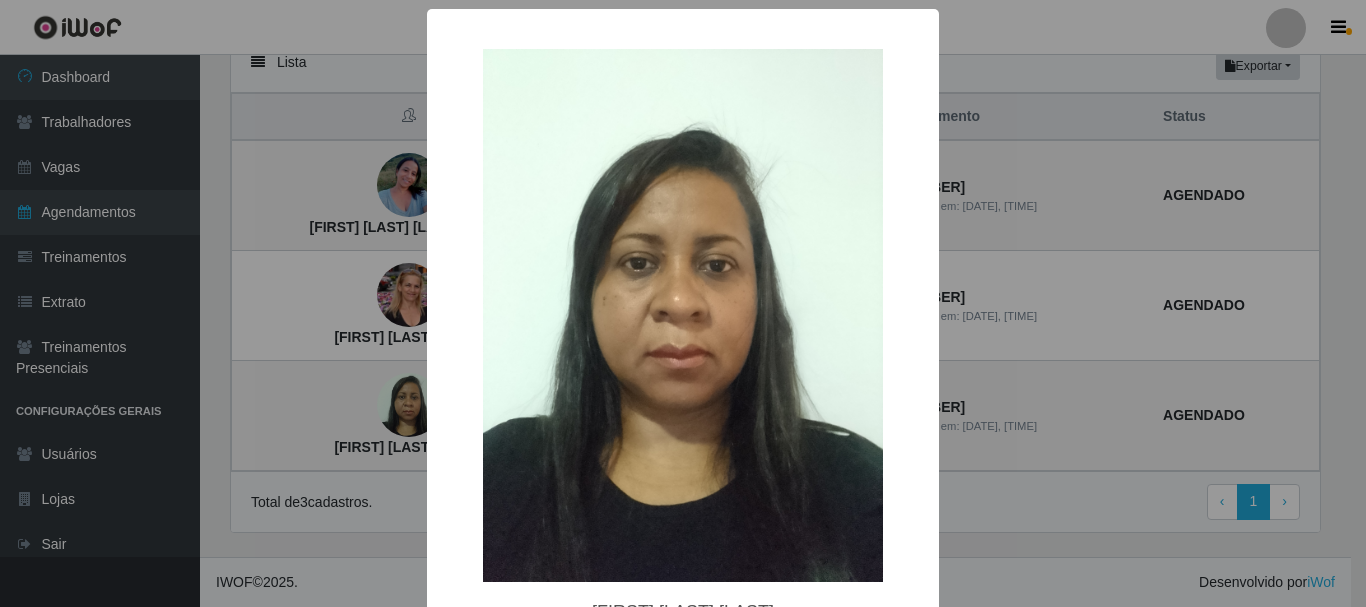 click on "× Marleide Pereira da Costa  OK Cancel" at bounding box center (683, 303) 